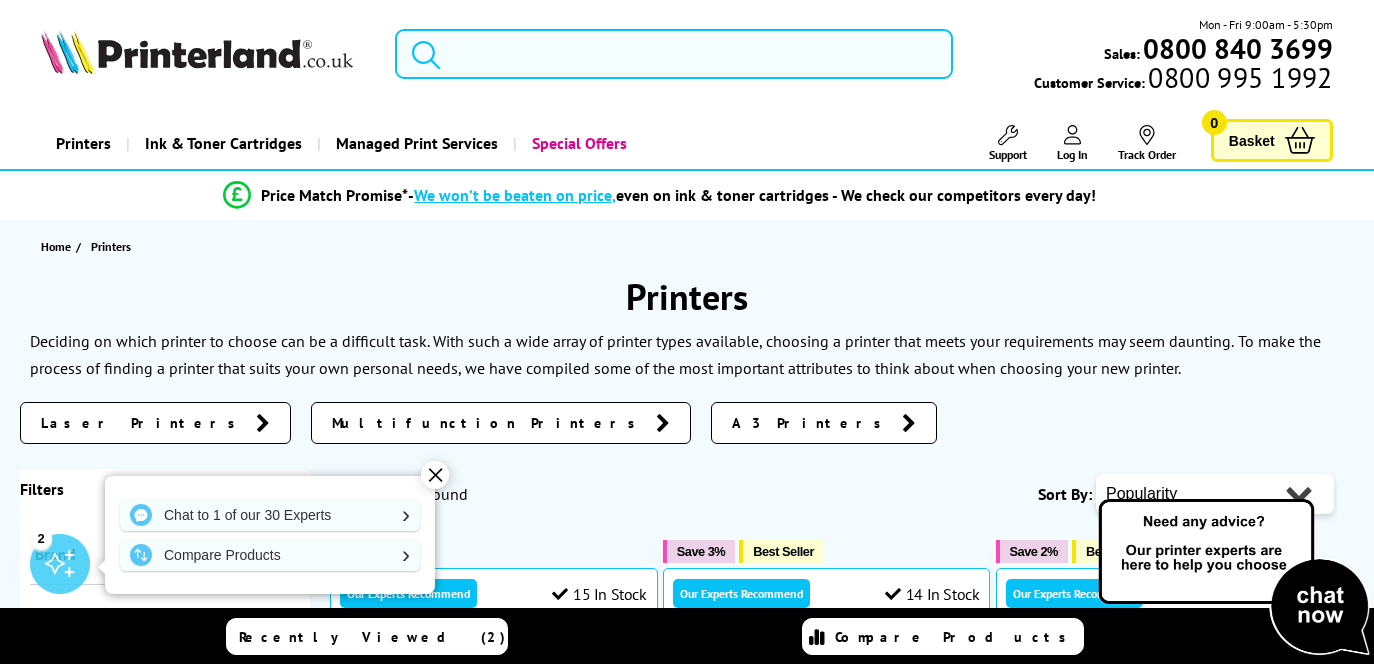 scroll, scrollTop: 0, scrollLeft: 0, axis: both 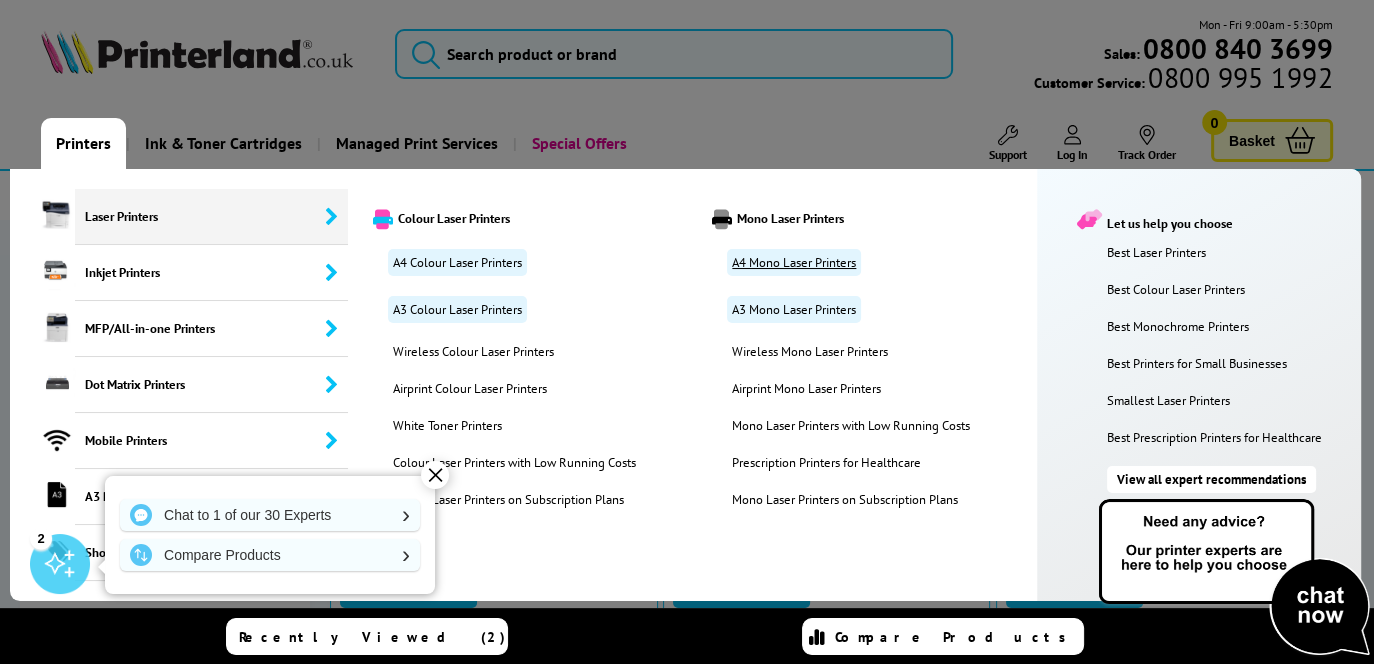 click on "A4 Mono Laser Printers" at bounding box center (794, 262) 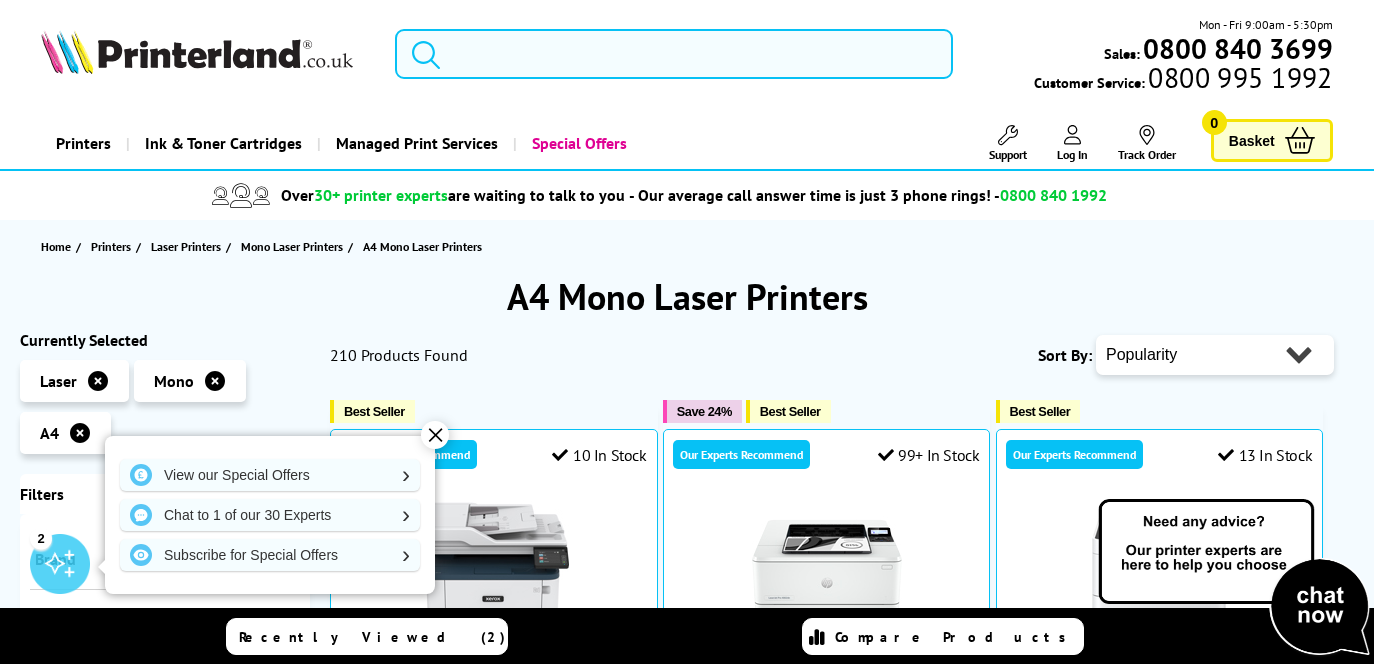 scroll, scrollTop: 0, scrollLeft: 0, axis: both 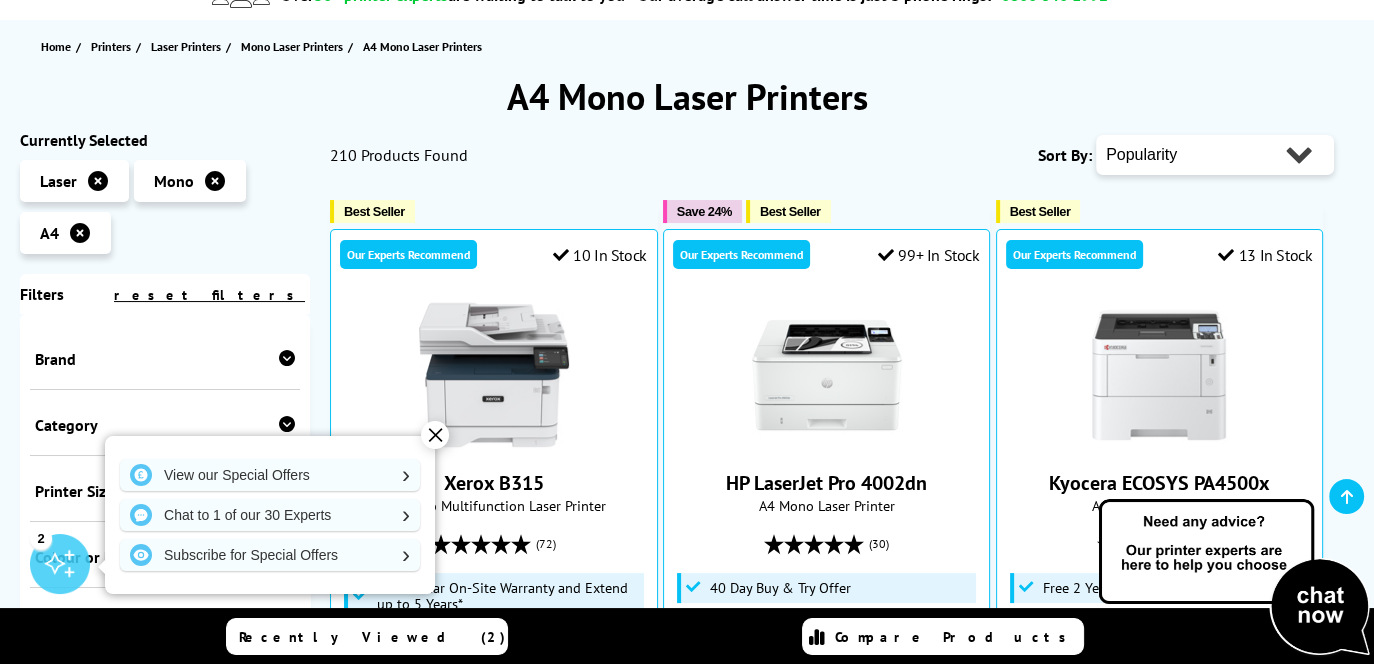 click on "✕" at bounding box center [435, 435] 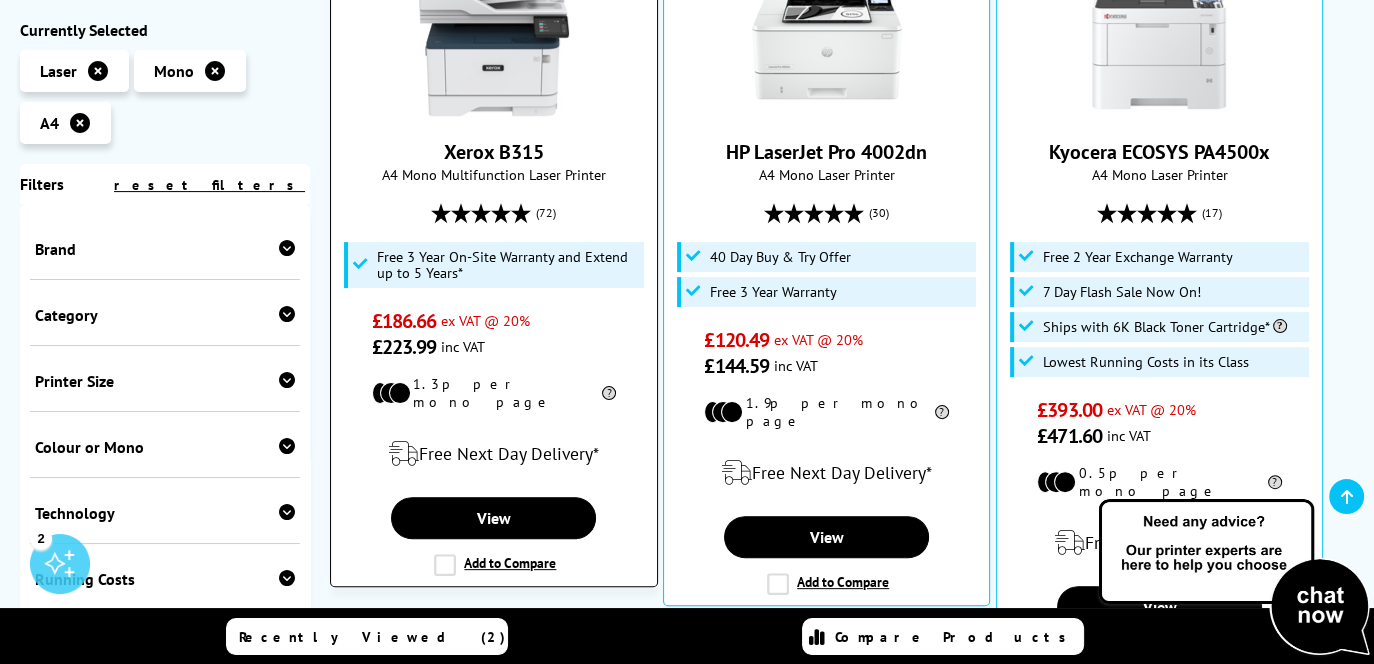 scroll, scrollTop: 500, scrollLeft: 0, axis: vertical 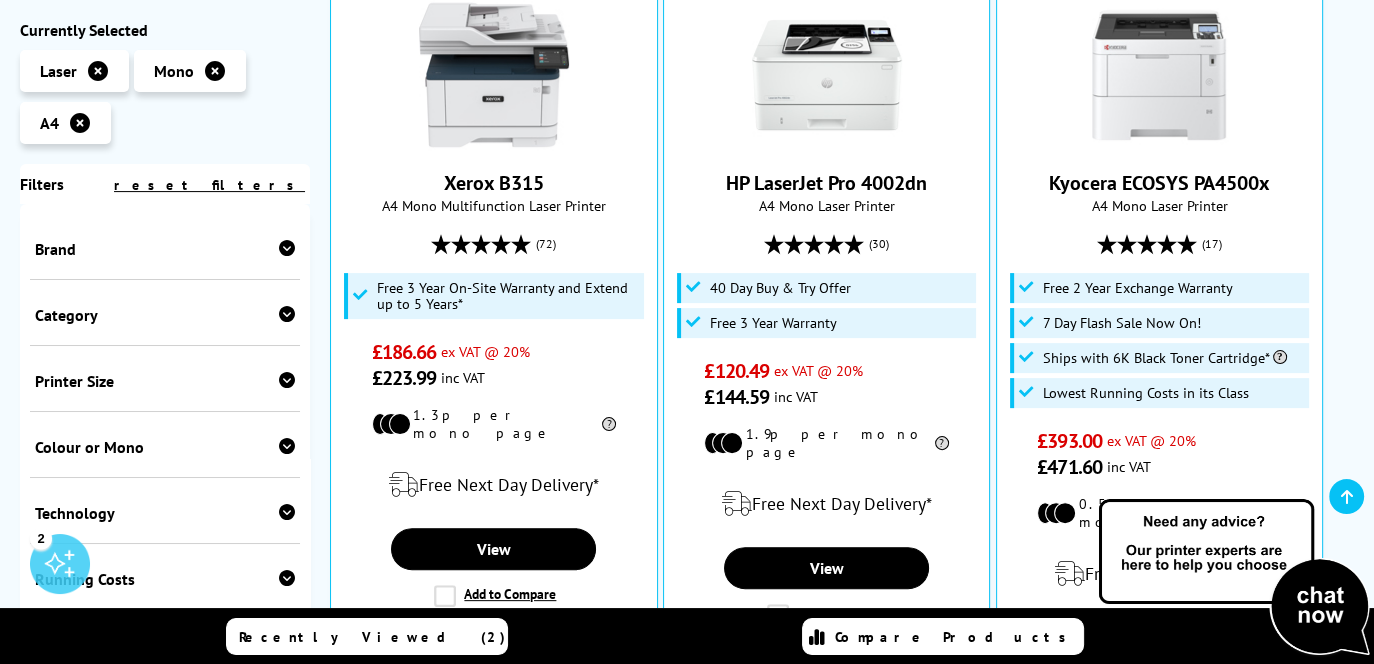 click at bounding box center [287, 248] 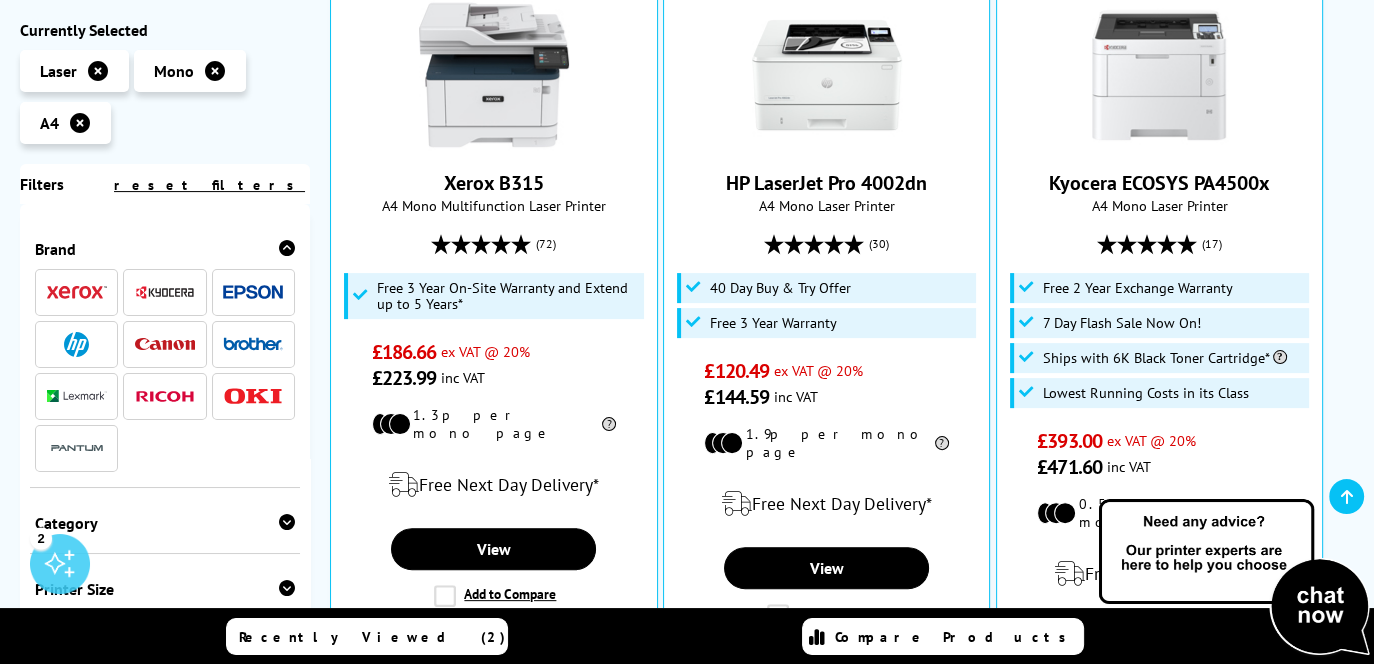 click at bounding box center [253, 344] 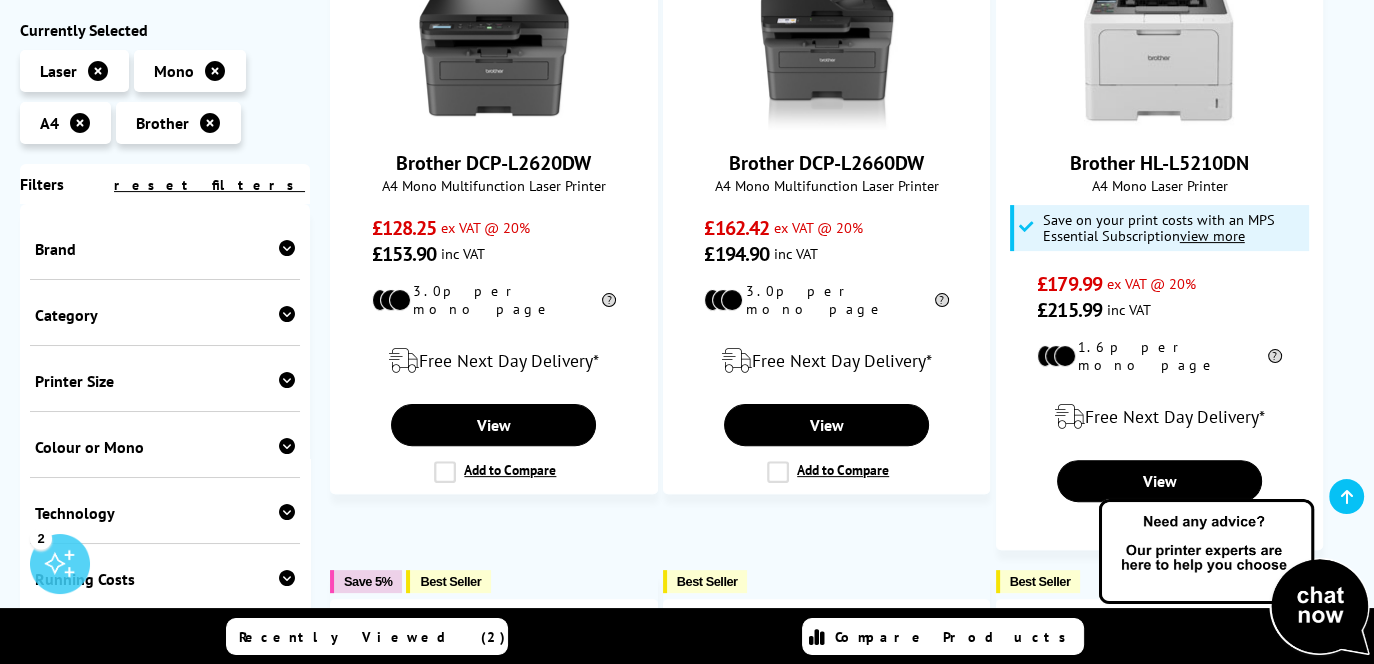 scroll, scrollTop: 100, scrollLeft: 0, axis: vertical 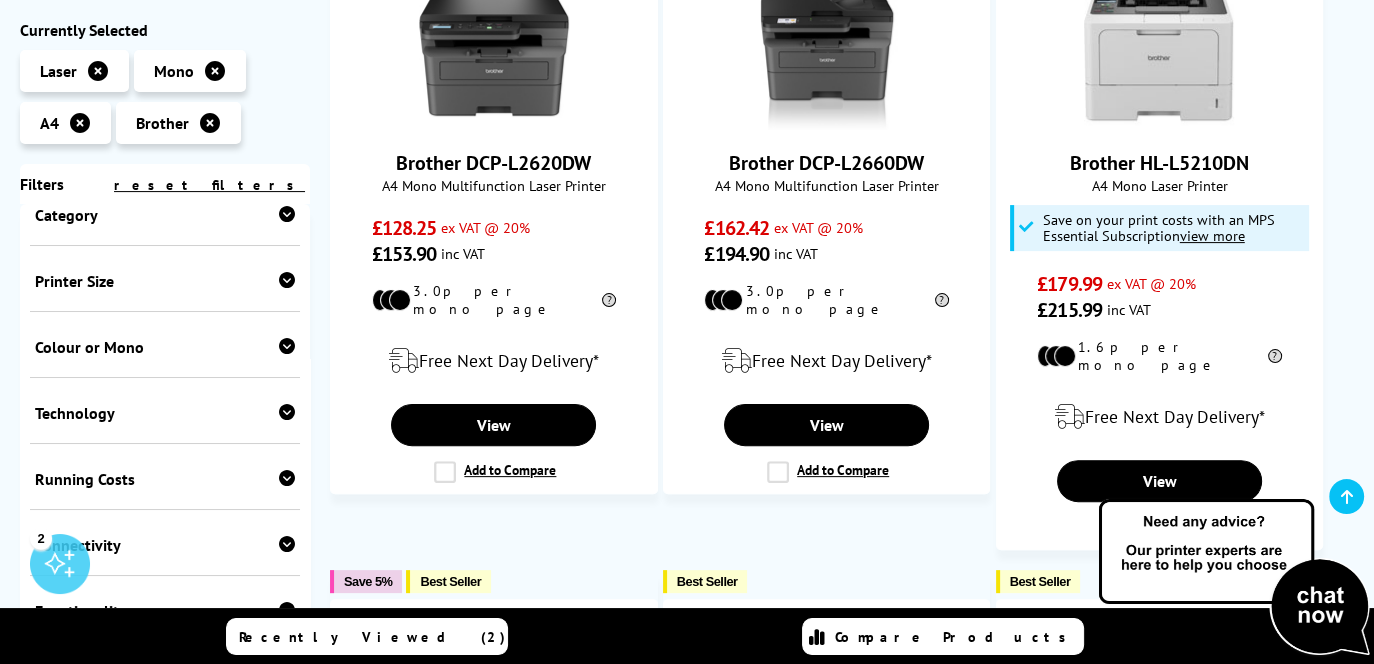 click at bounding box center [287, 280] 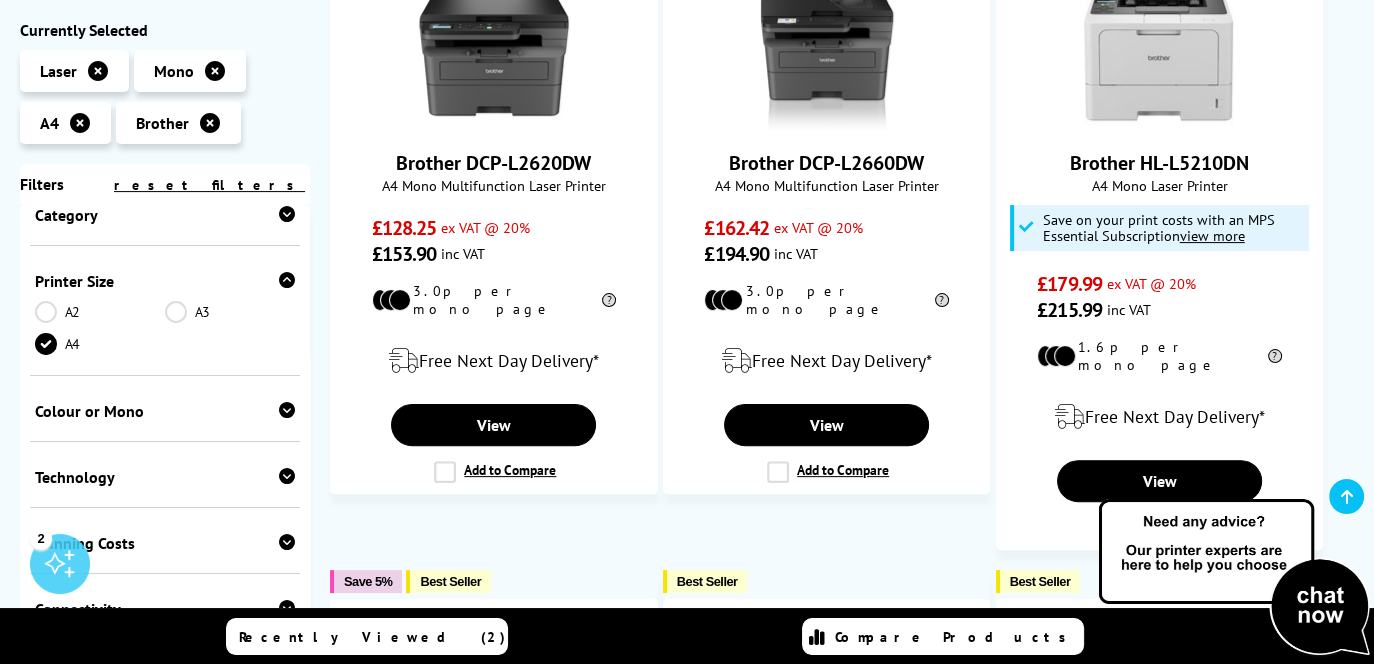 click at bounding box center [287, 410] 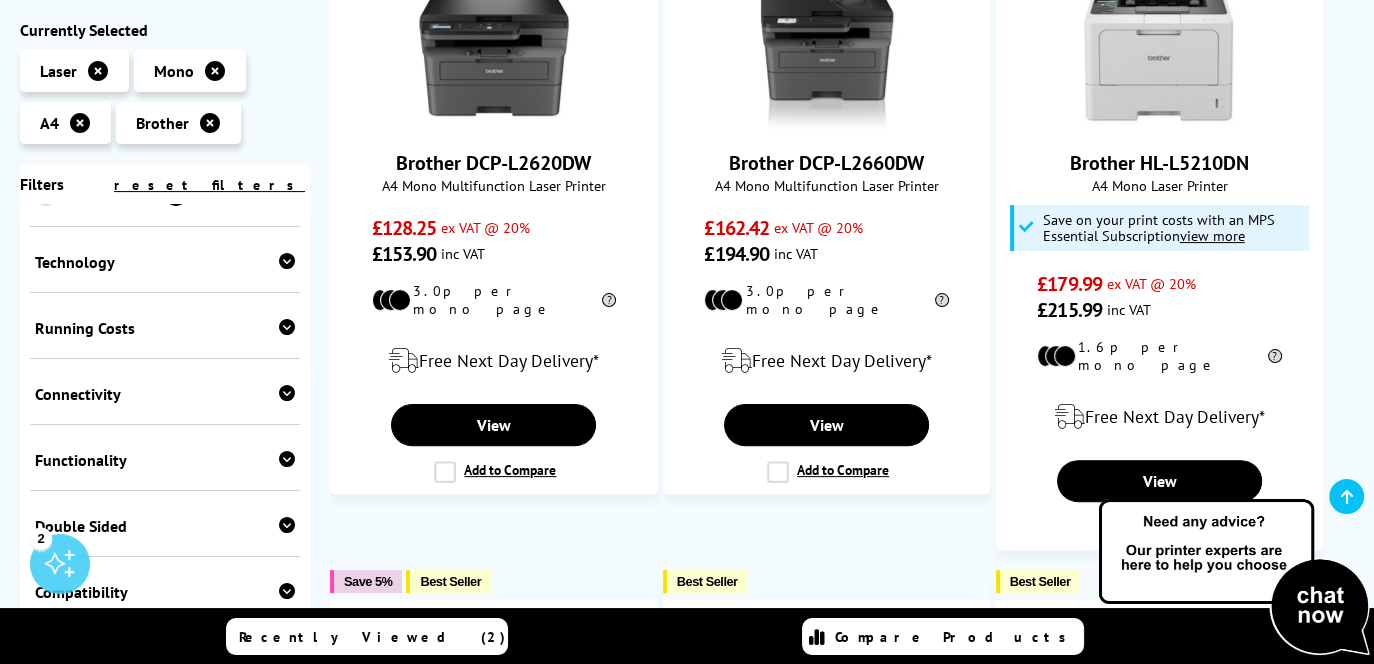 scroll, scrollTop: 300, scrollLeft: 0, axis: vertical 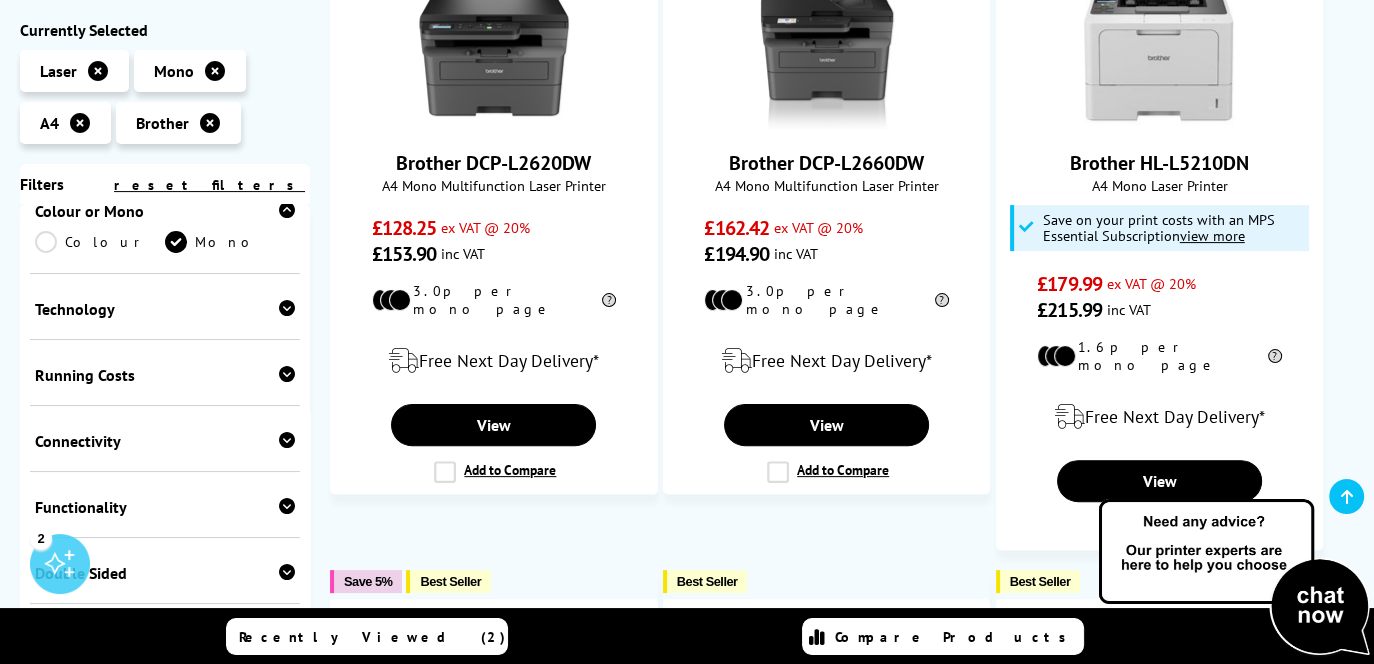click at bounding box center (287, 308) 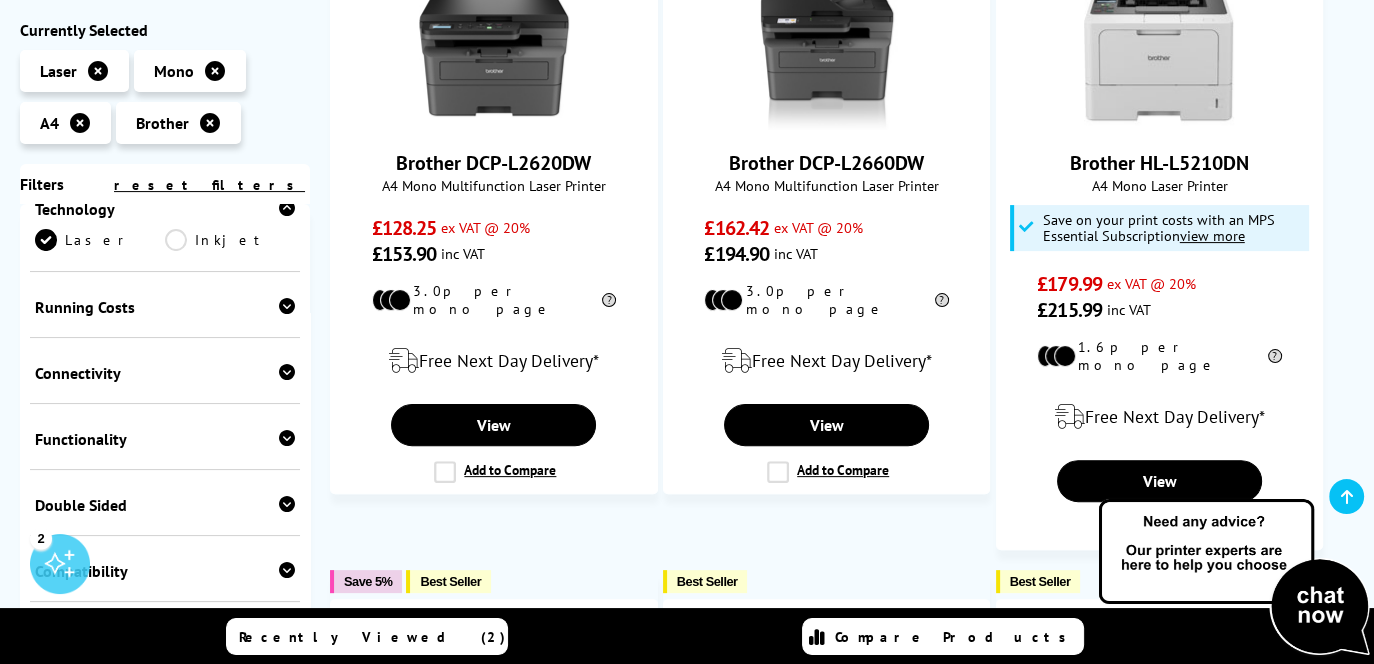 scroll, scrollTop: 500, scrollLeft: 0, axis: vertical 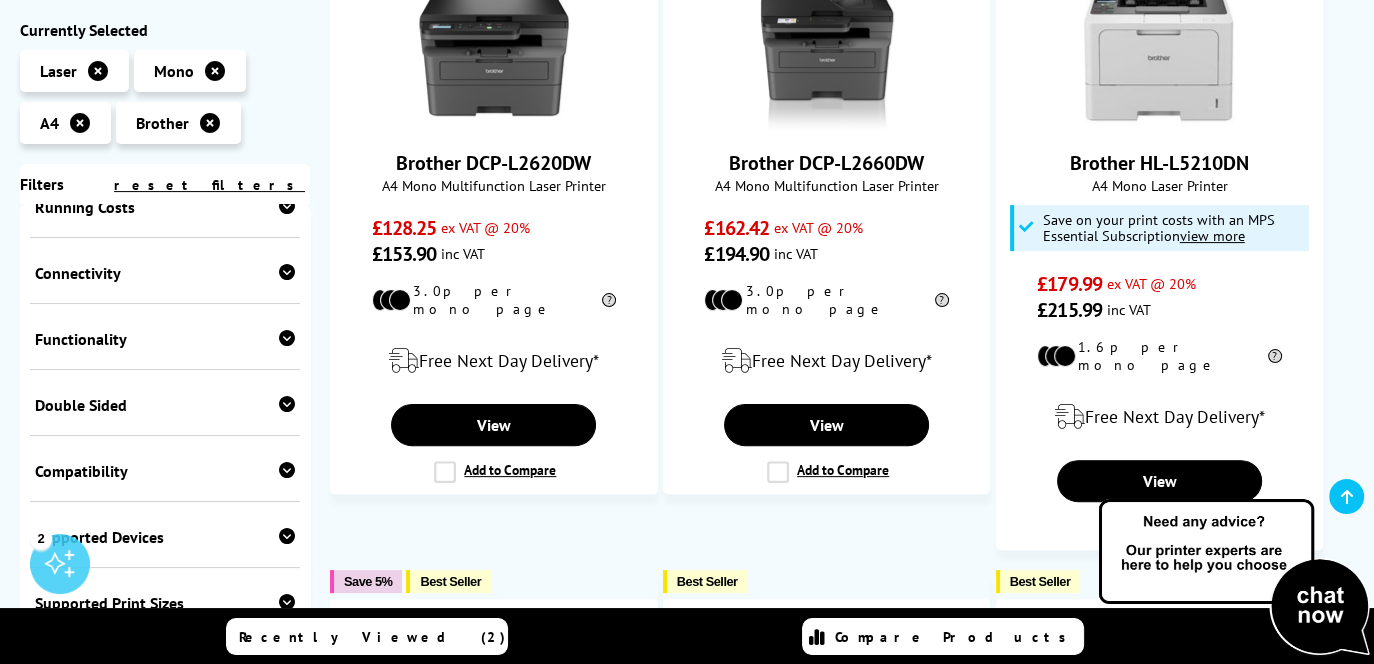 click at bounding box center (287, 338) 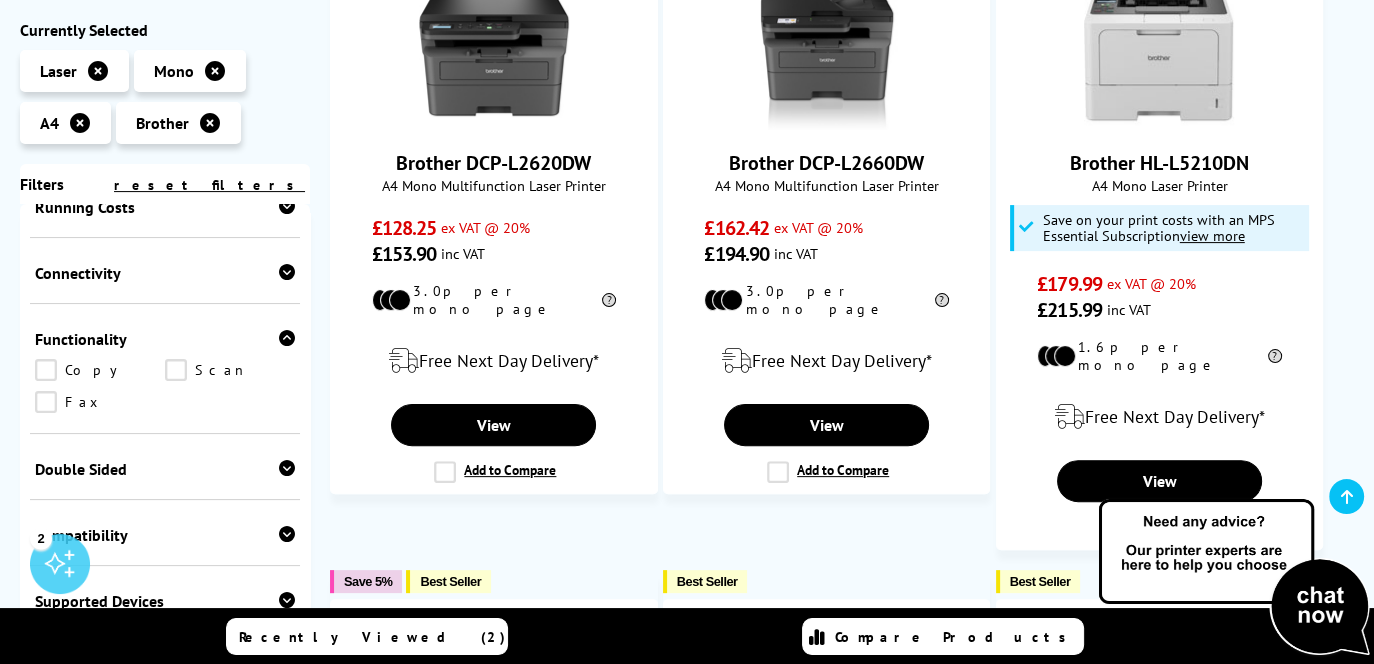 click at bounding box center [287, 272] 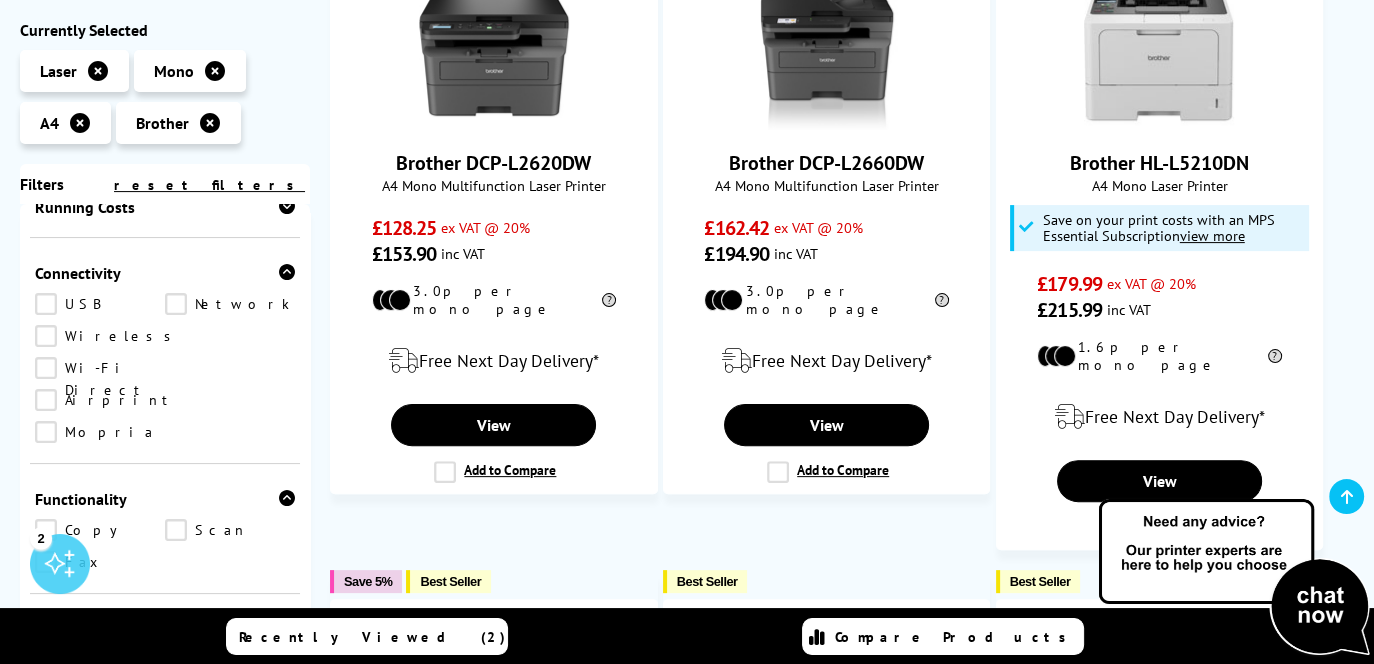 click on "USB" at bounding box center (100, 304) 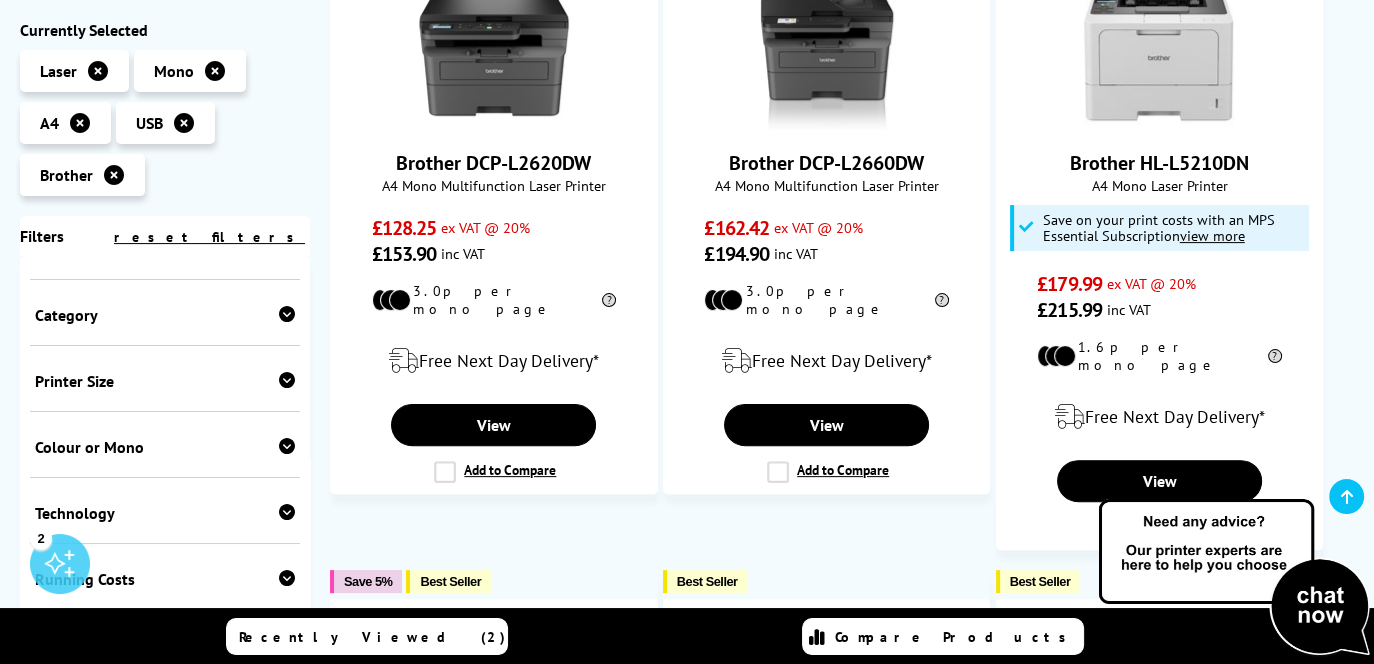 scroll, scrollTop: 0, scrollLeft: 0, axis: both 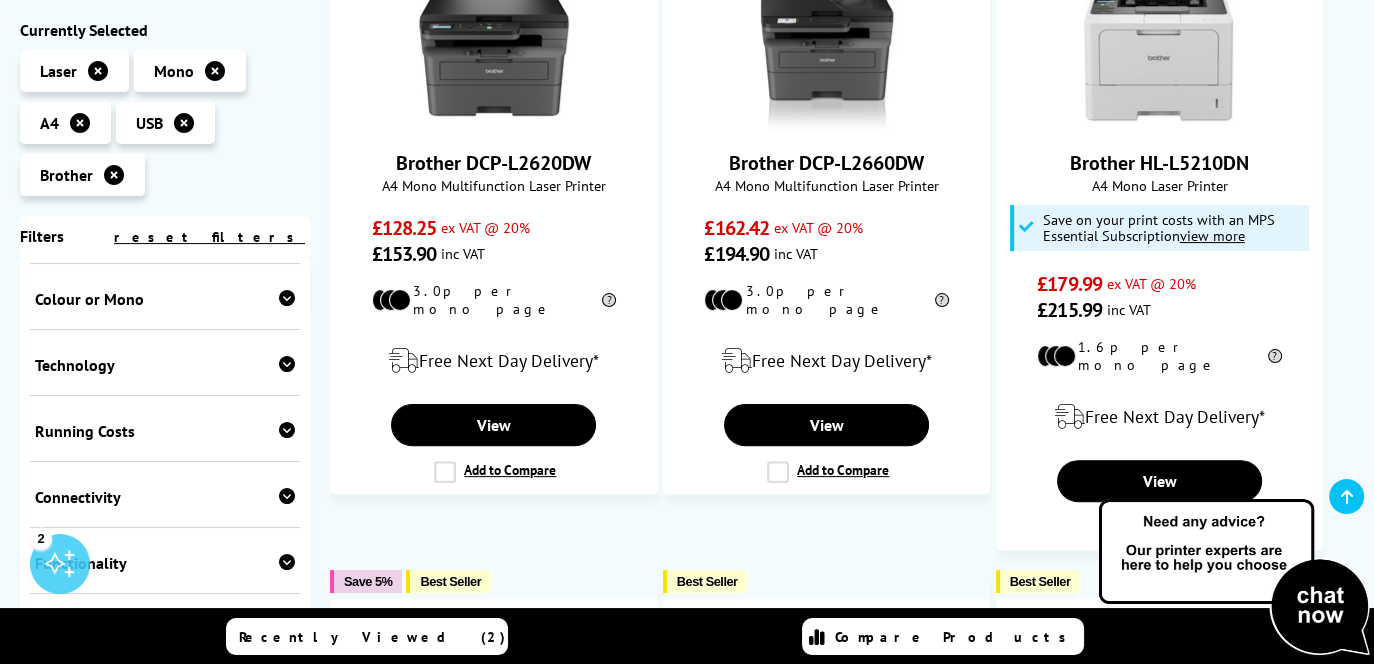 click at bounding box center (287, 430) 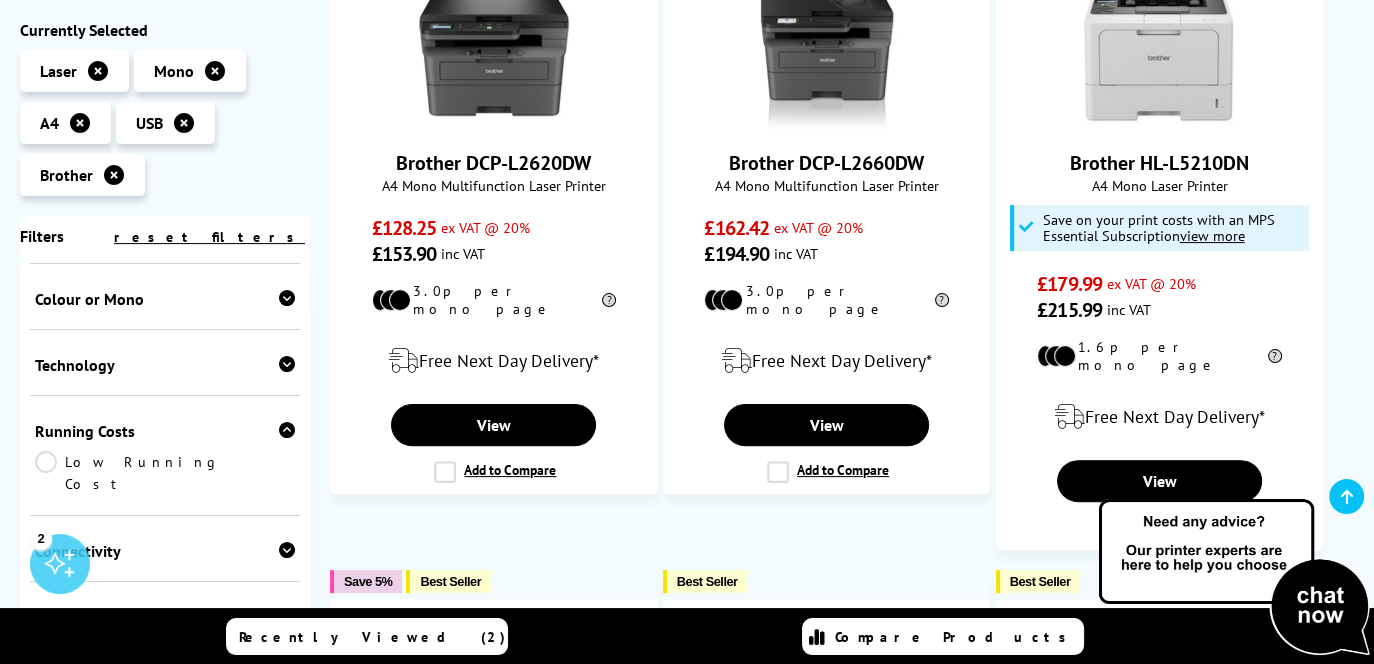 click on "Low Running Cost" at bounding box center [165, 473] 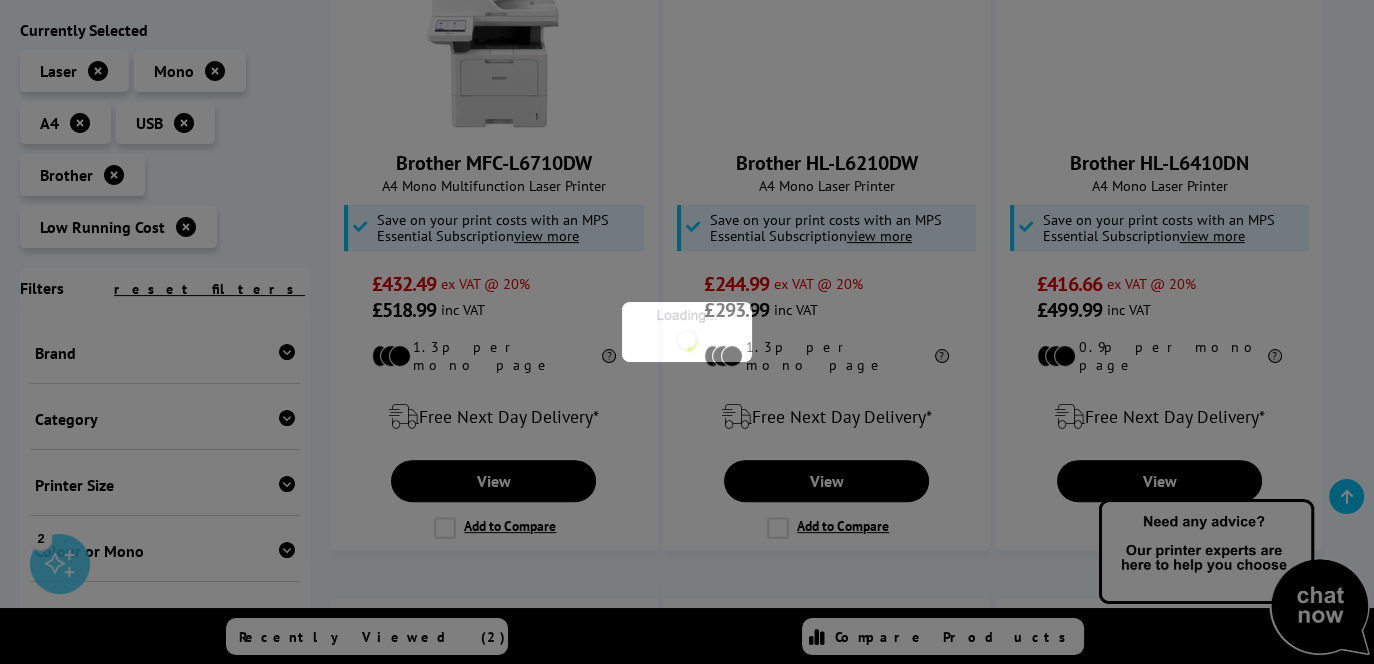 scroll, scrollTop: 200, scrollLeft: 0, axis: vertical 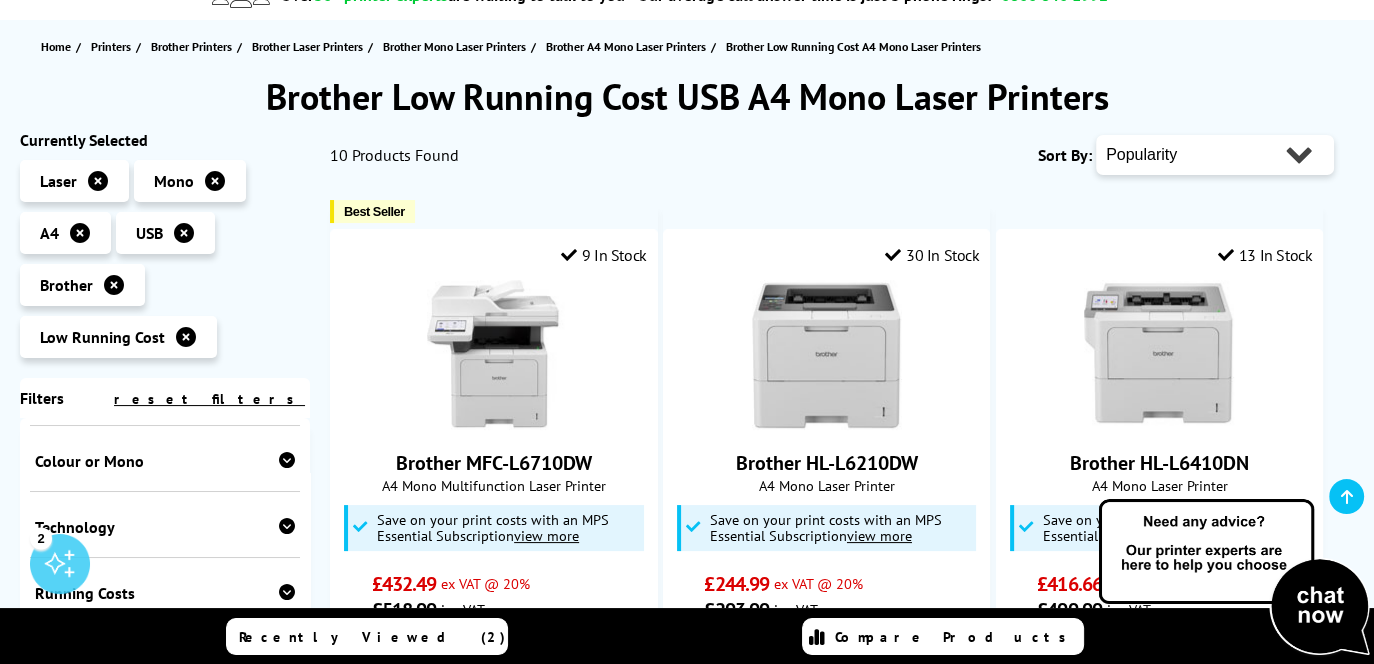 click at bounding box center (114, 285) 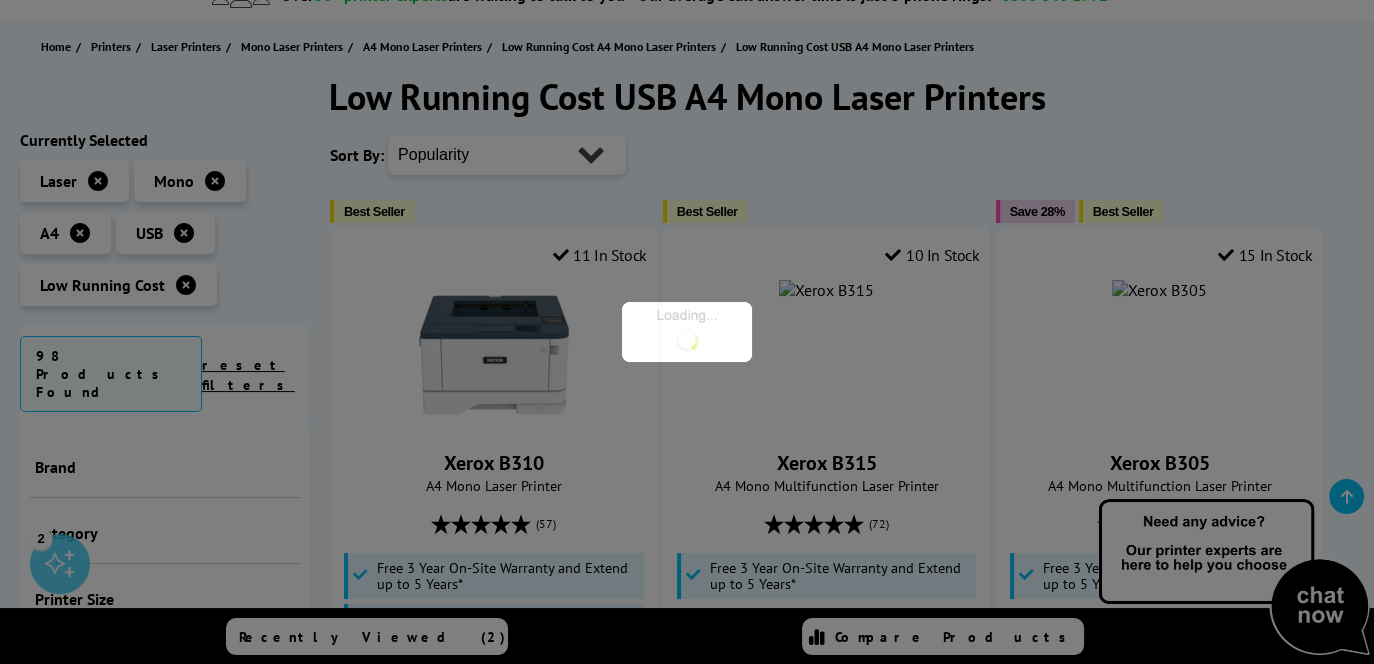 scroll, scrollTop: 200, scrollLeft: 0, axis: vertical 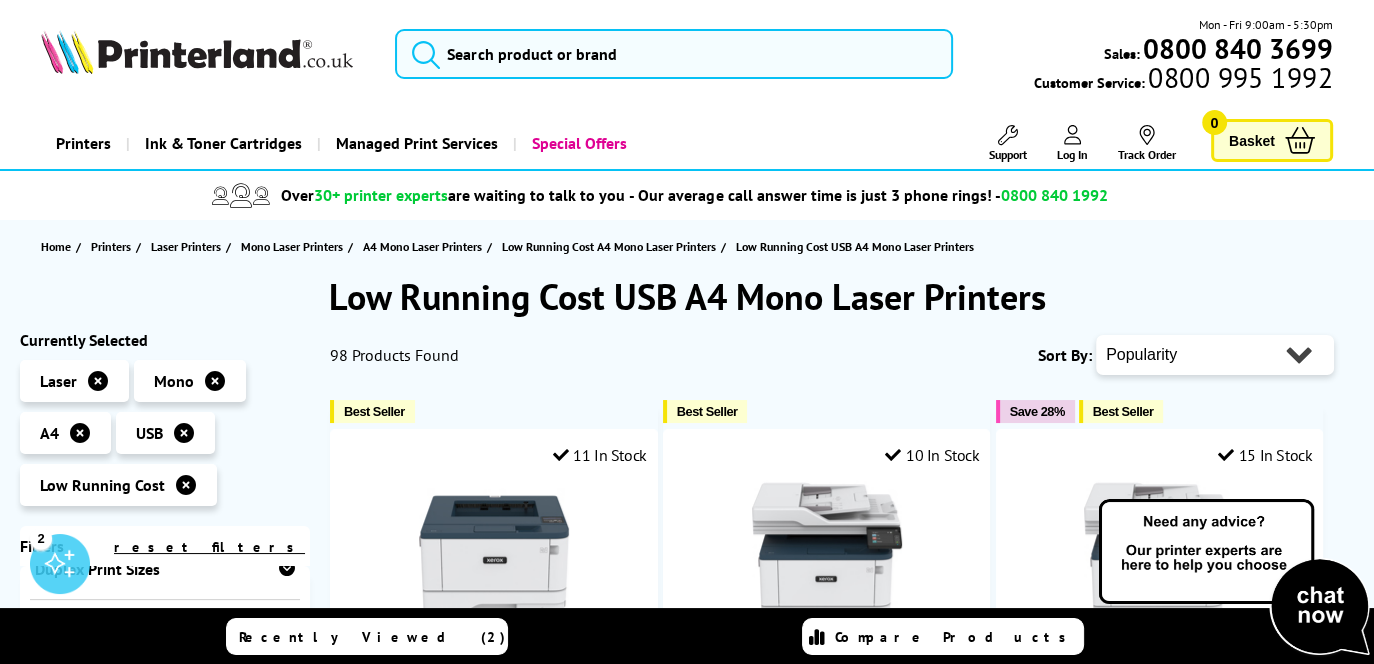 click on "Popularity
Rating
Price - Low to High
Price - High to Low
Running Costs - Low to High
Size - Small to Large" at bounding box center (1215, 355) 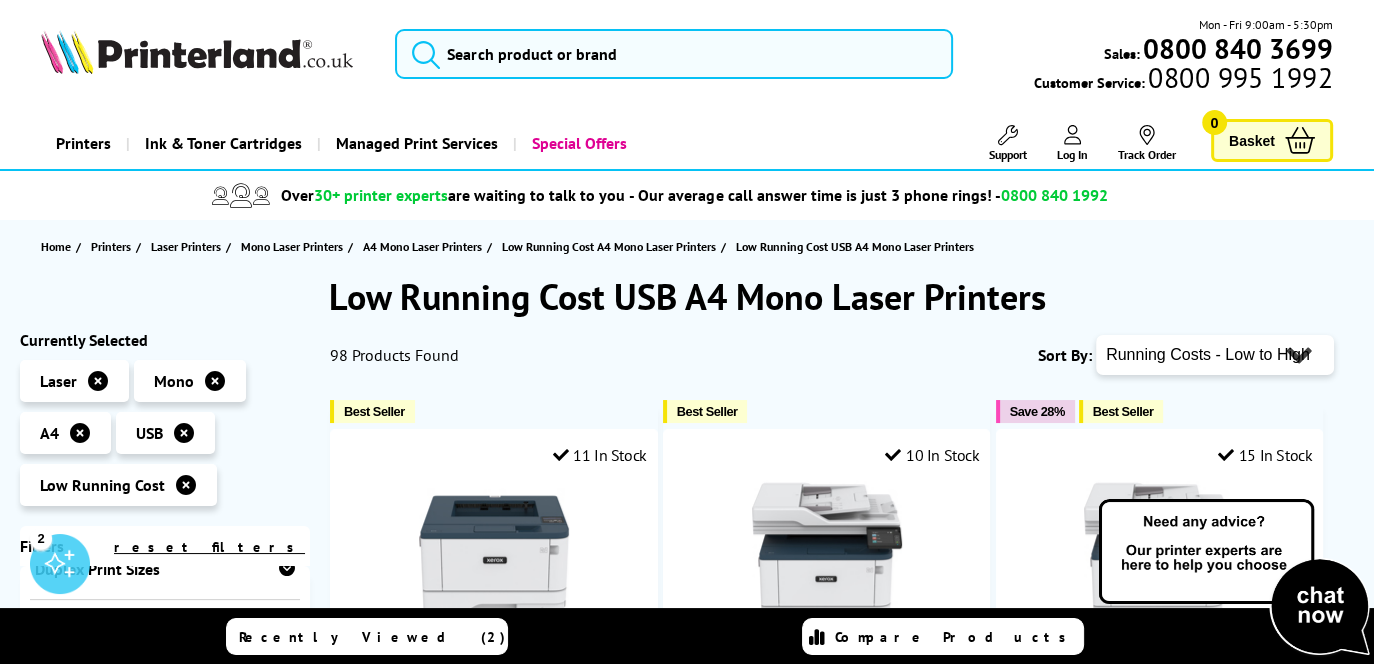 click on "Popularity
Rating
Price - Low to High
Price - High to Low
Running Costs - Low to High
Size - Small to Large" at bounding box center [1215, 355] 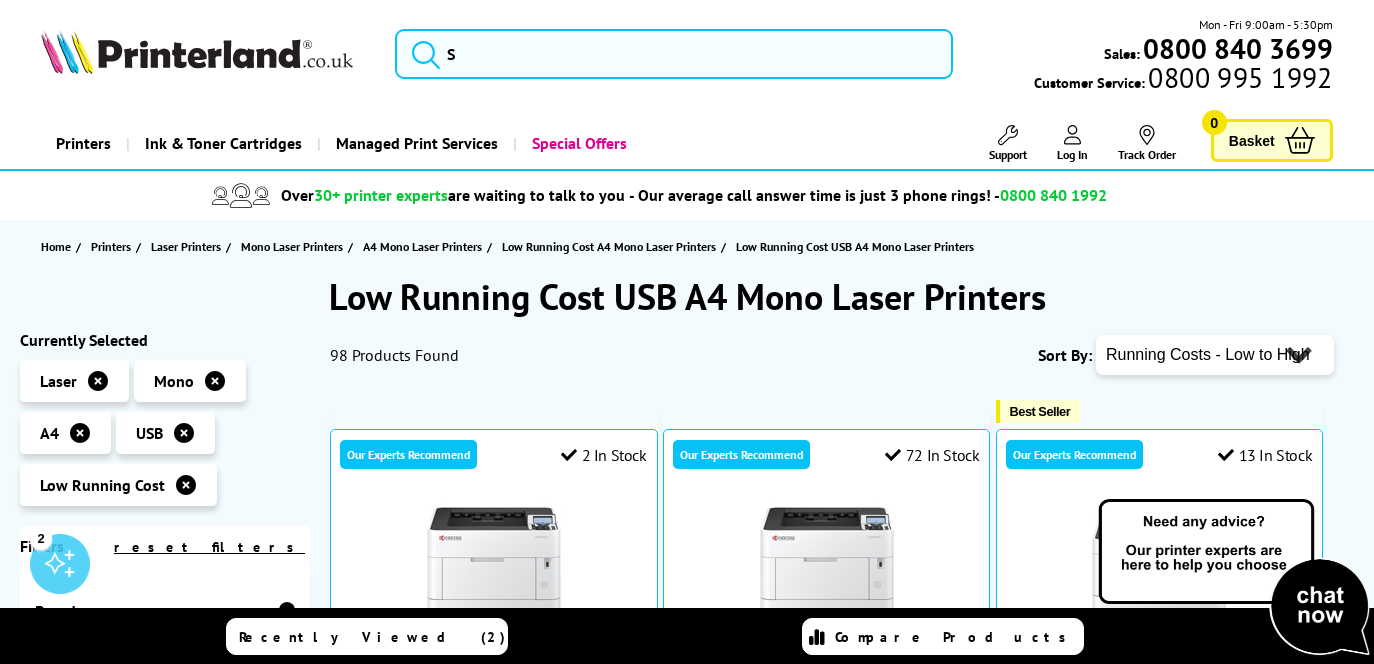 scroll, scrollTop: 0, scrollLeft: 0, axis: both 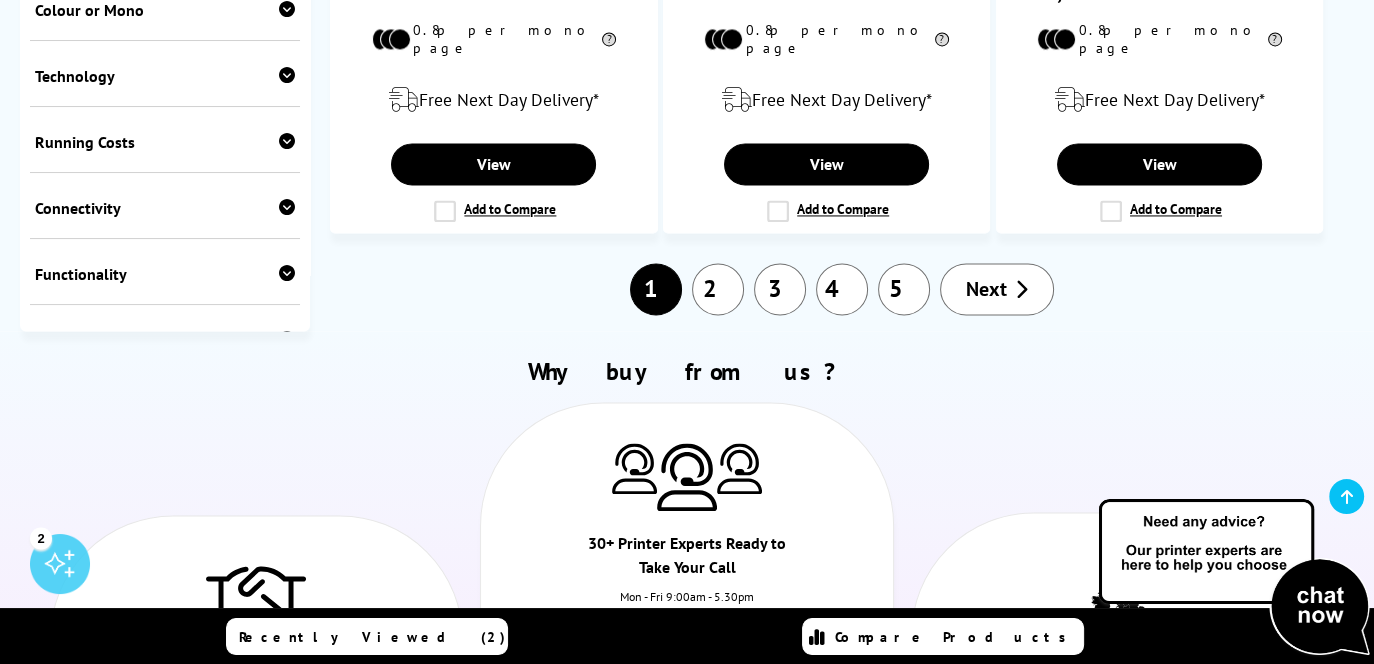 click on "2" at bounding box center (718, 289) 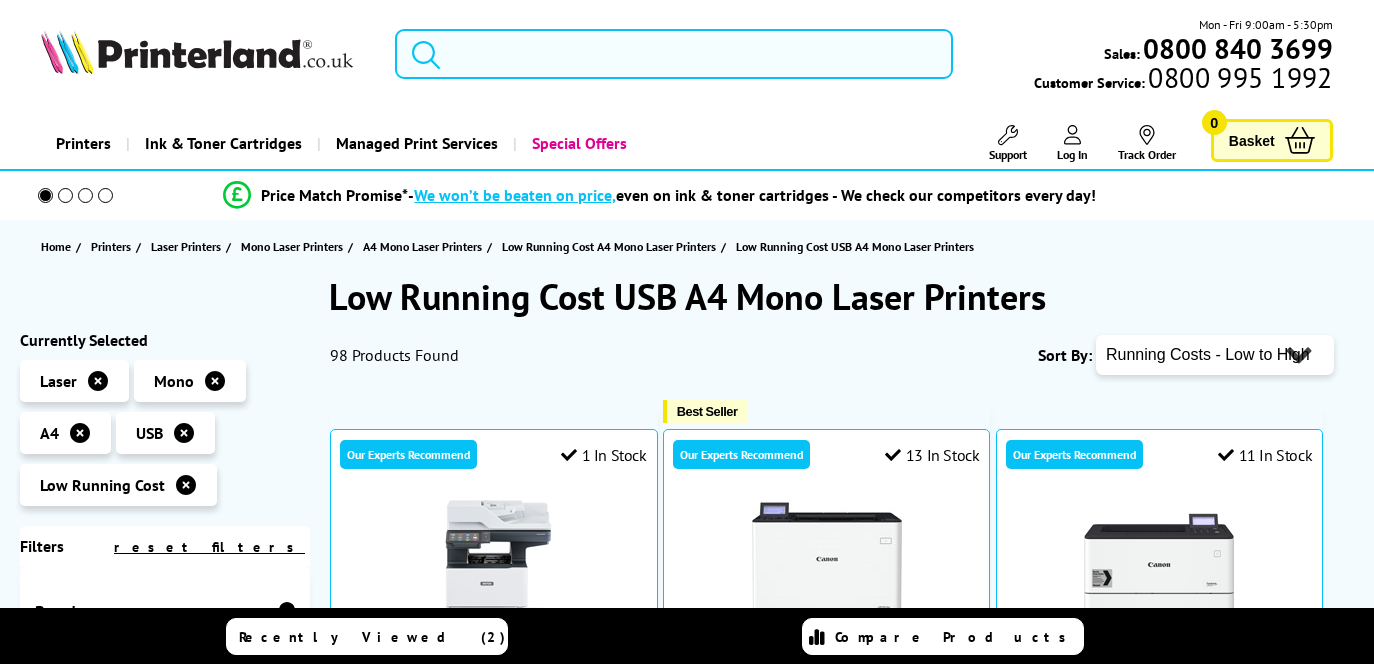 scroll, scrollTop: 0, scrollLeft: 0, axis: both 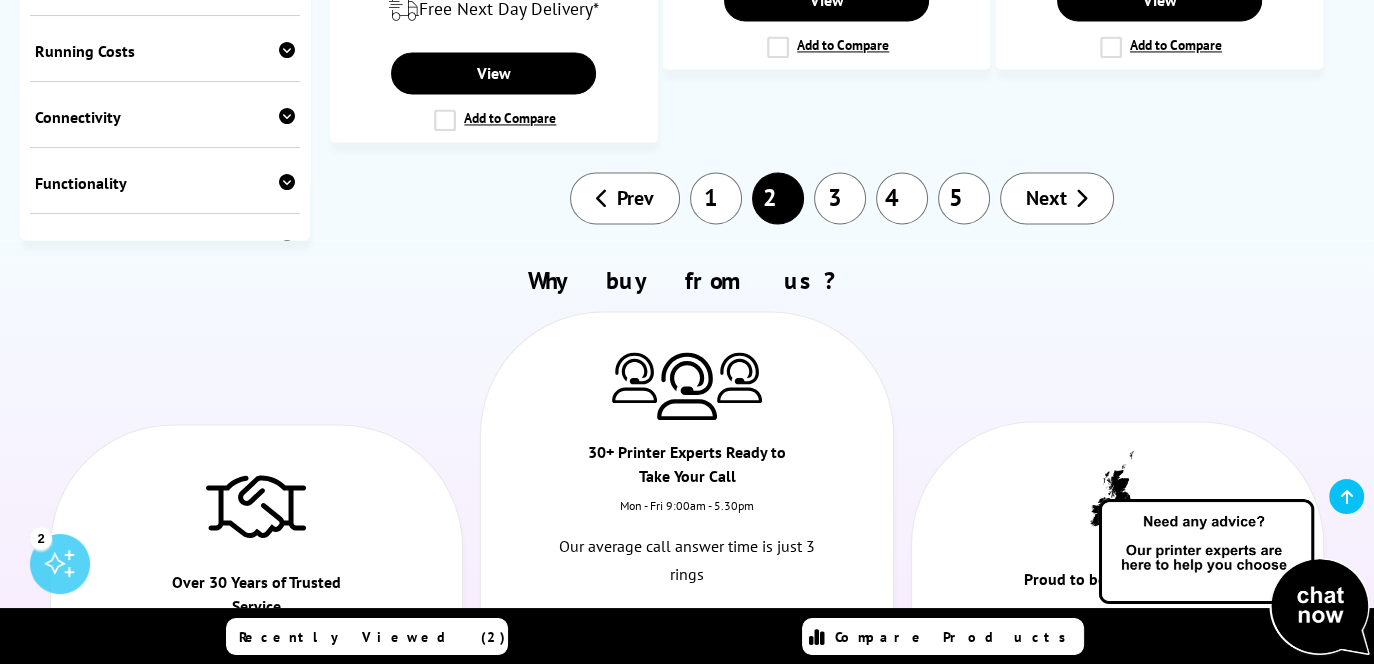 click on "3" at bounding box center [840, 198] 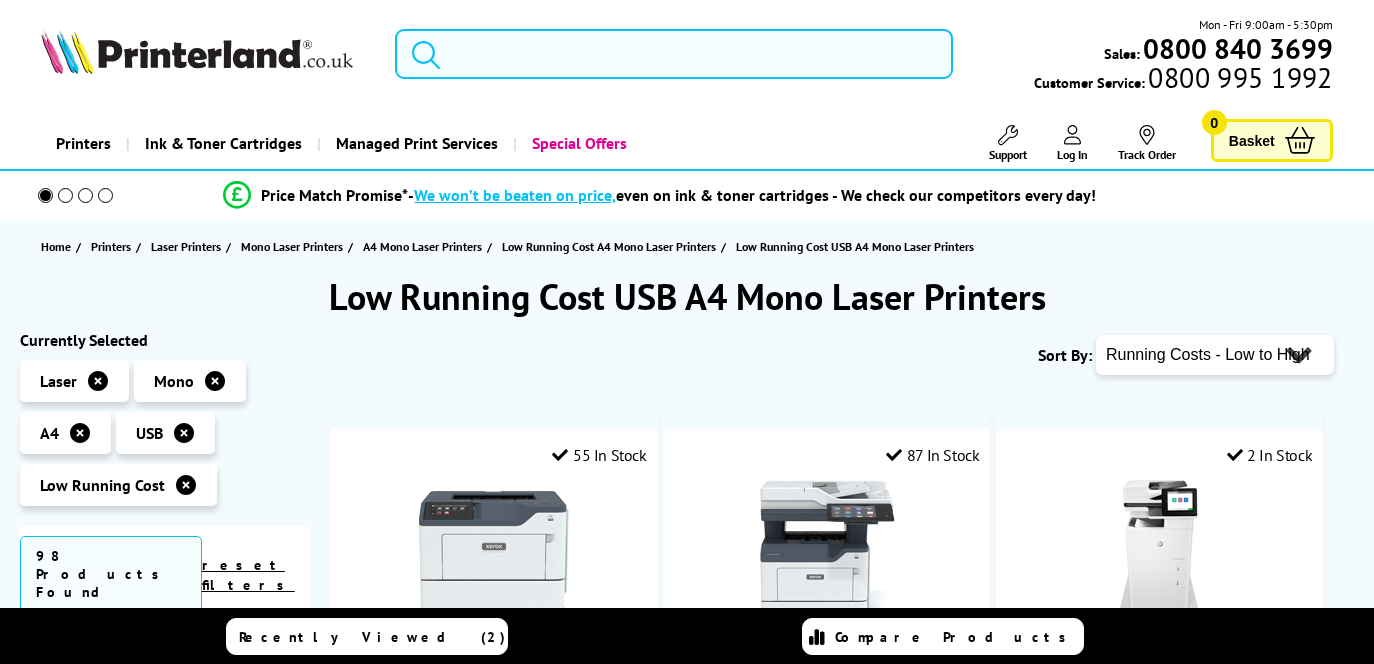 scroll, scrollTop: 0, scrollLeft: 0, axis: both 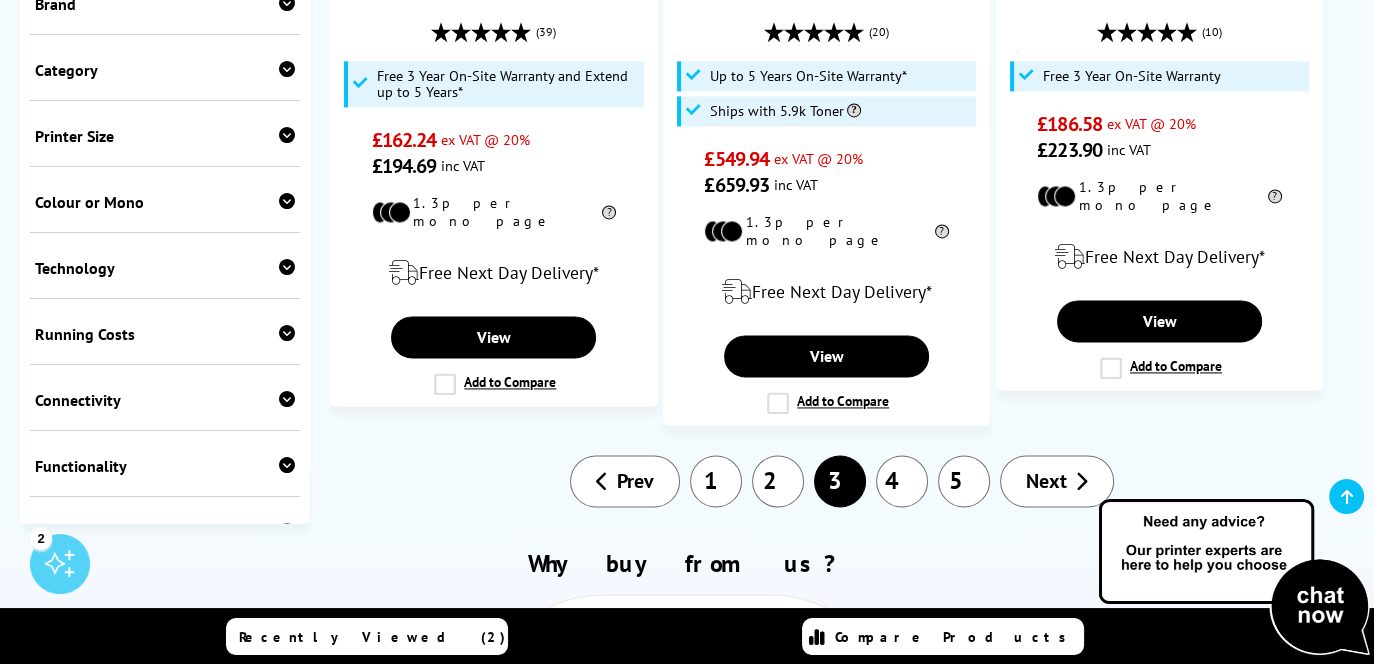 click on "4" at bounding box center [902, 481] 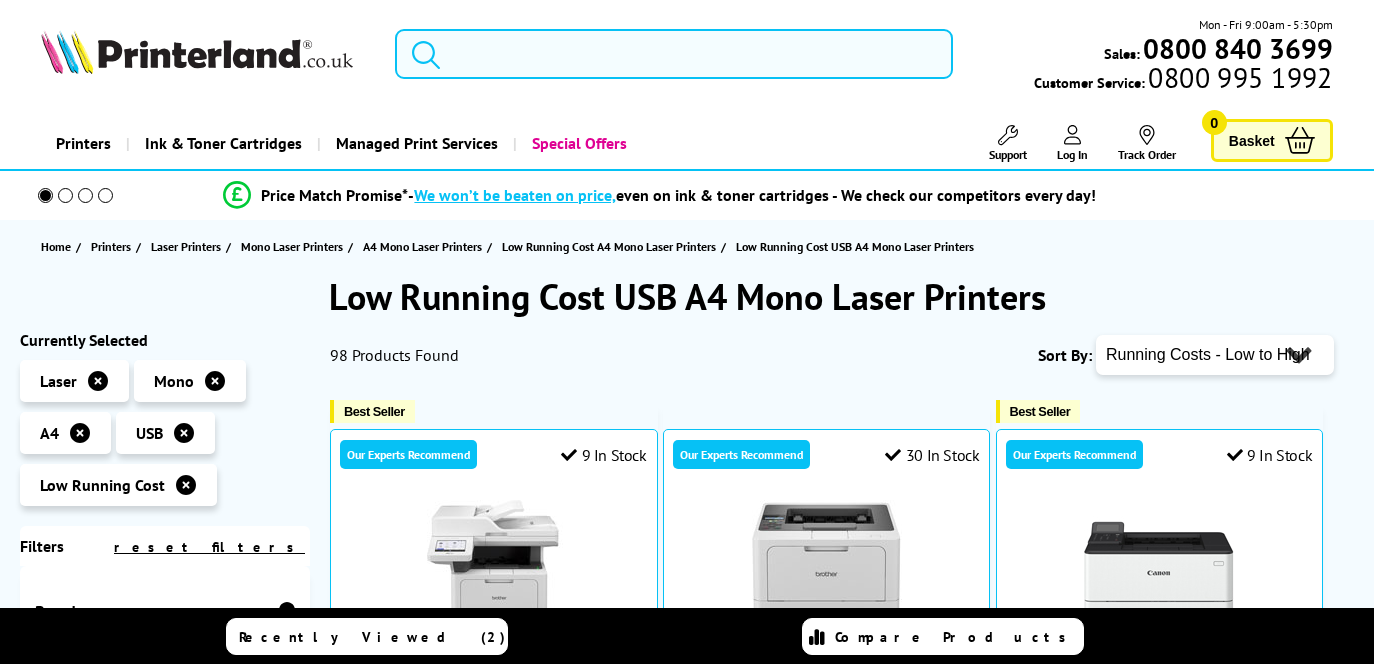 scroll, scrollTop: 0, scrollLeft: 0, axis: both 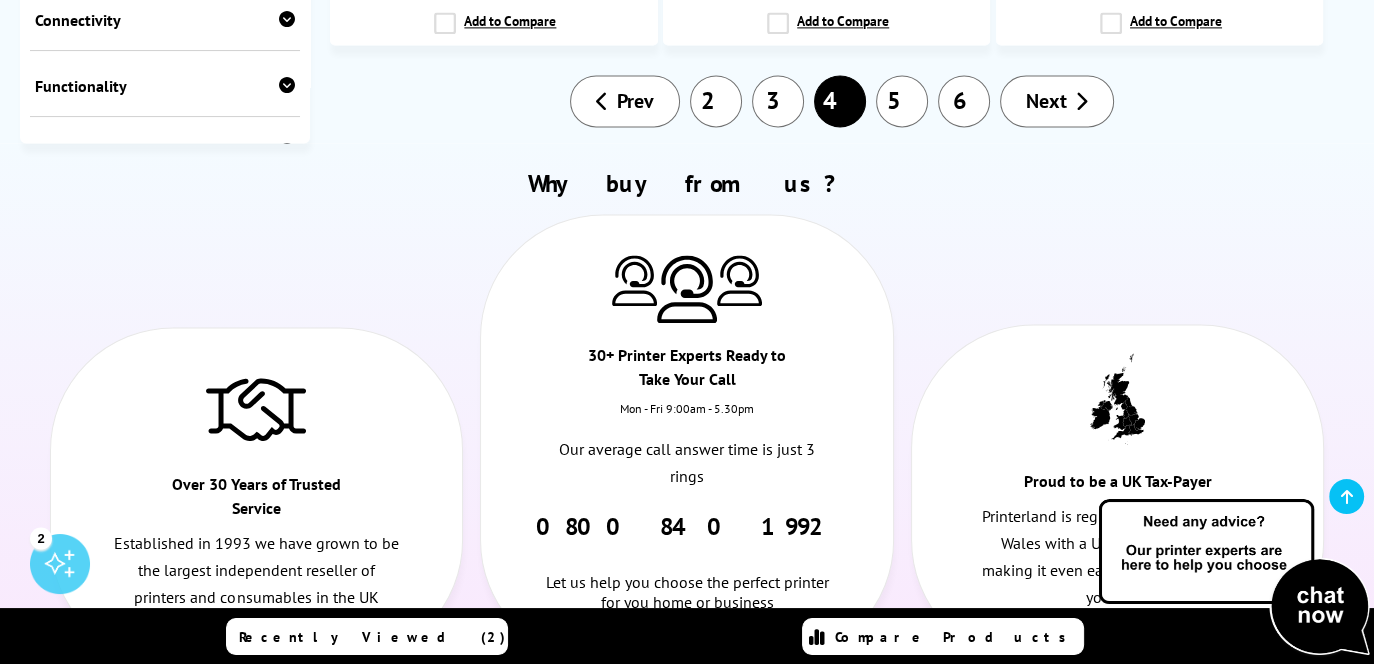 click on "5" at bounding box center (902, 101) 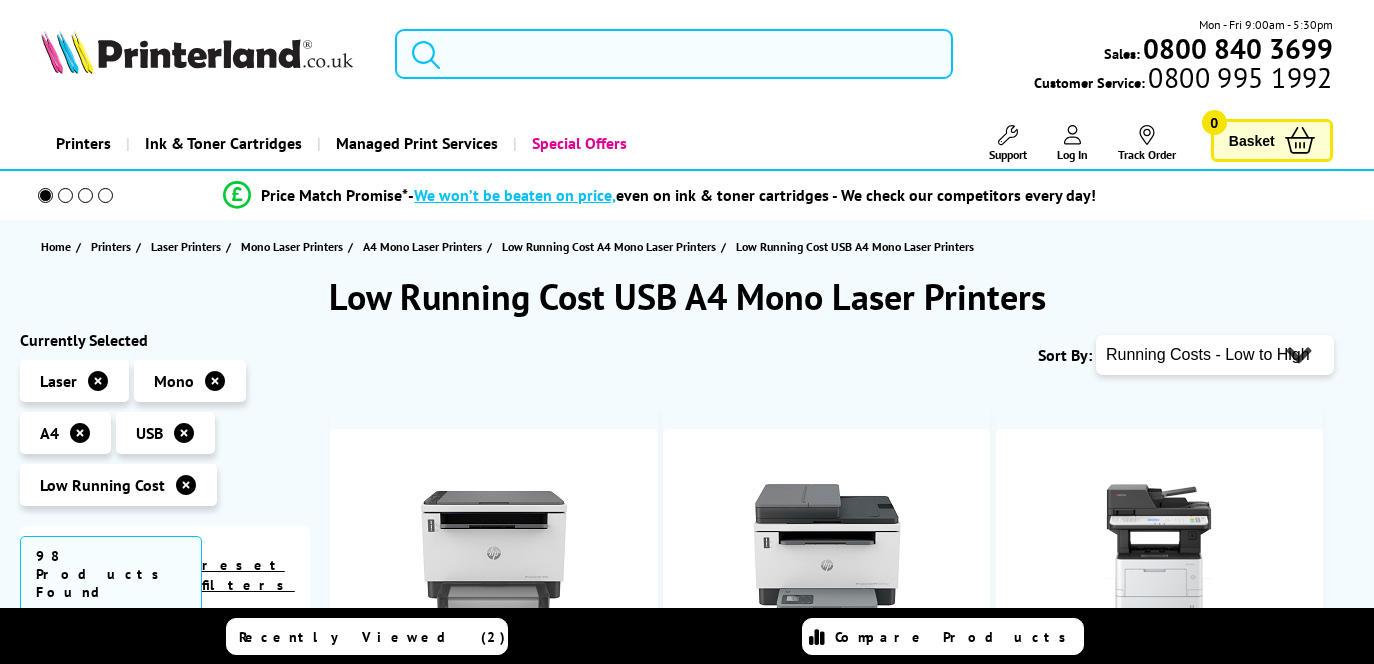scroll, scrollTop: 0, scrollLeft: 0, axis: both 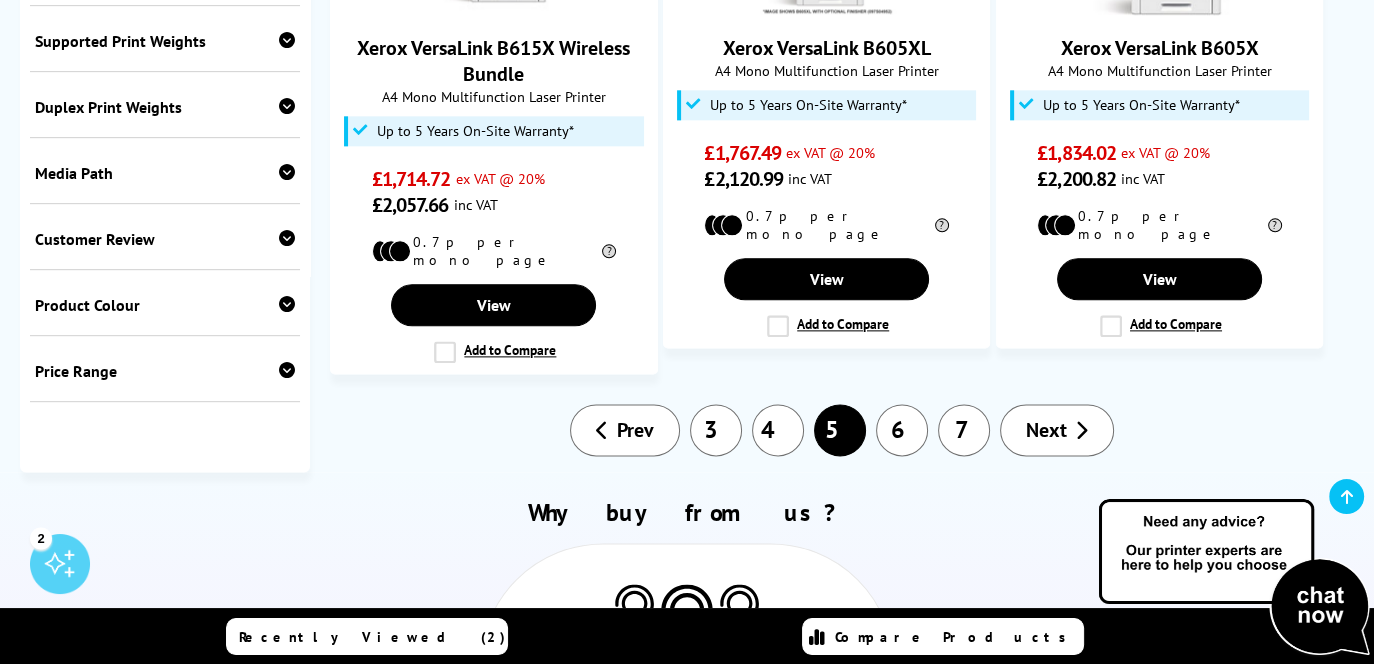 click at bounding box center [287, 370] 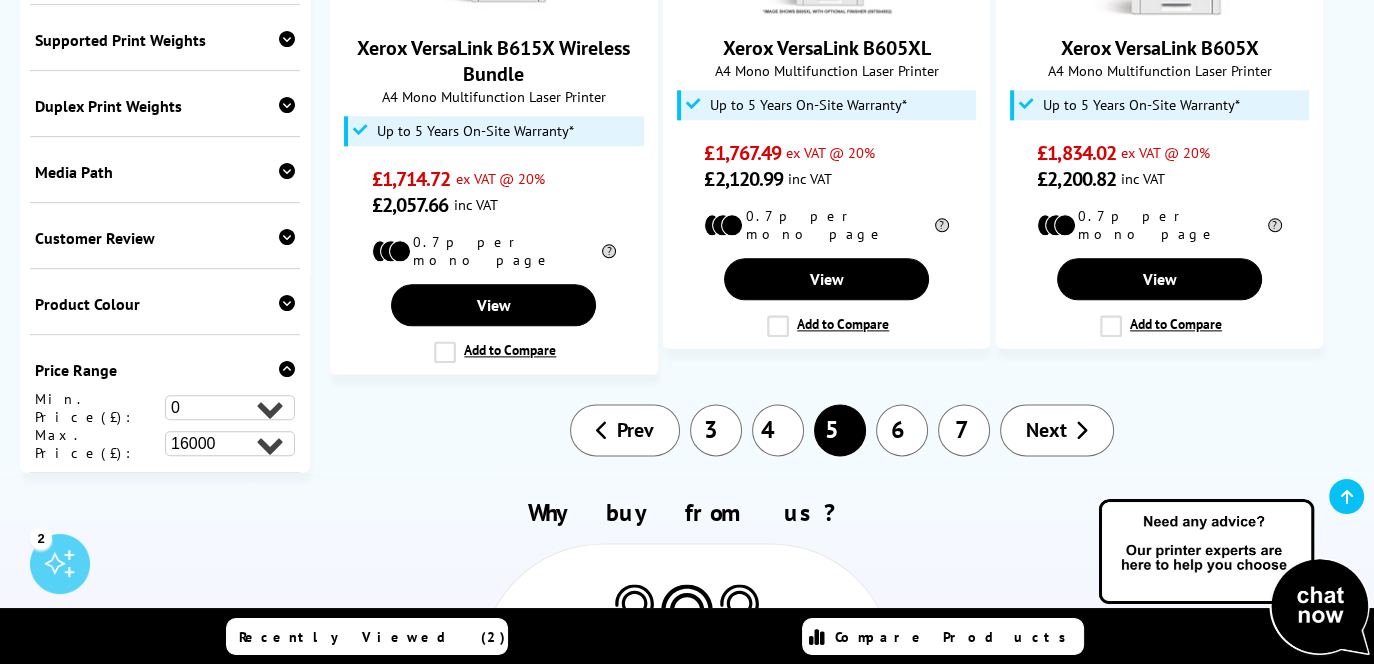 click on "0
100
200
300
400
500
600
700
800
900
1000
2000
3000
4000
5000
6000
8000
10000
12000
14000
16000" at bounding box center (230, 443) 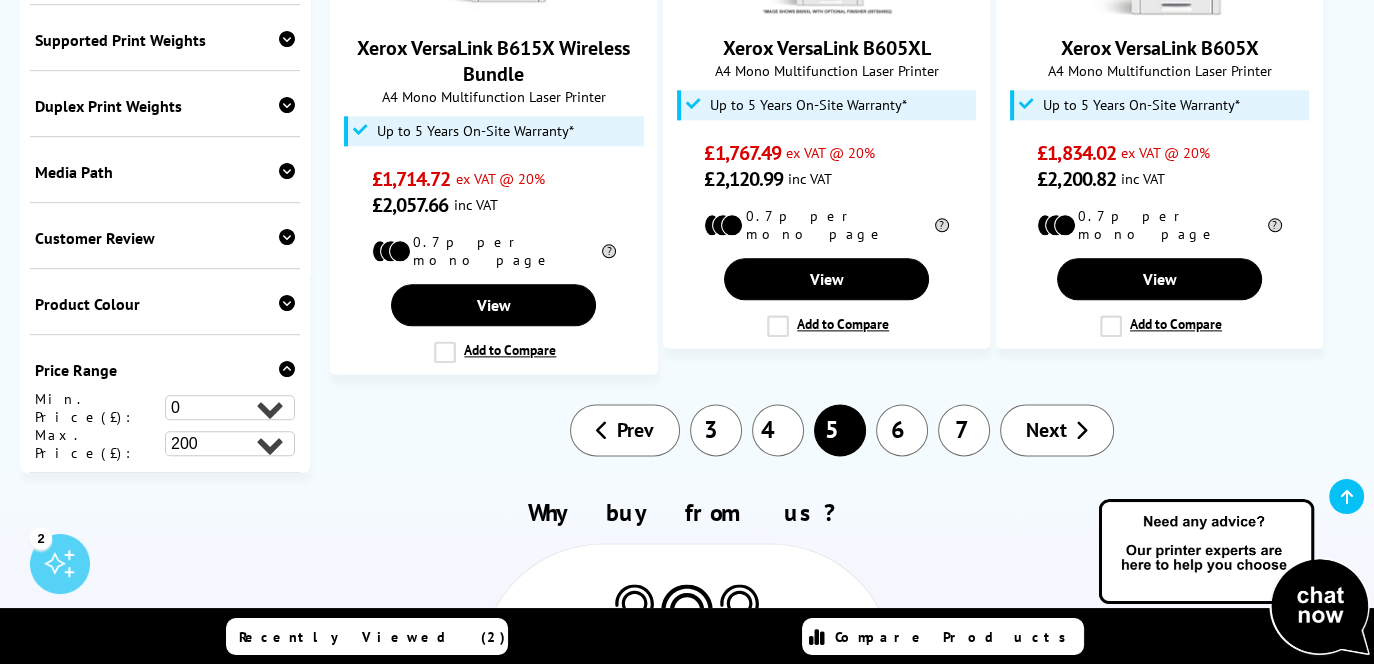 click on "0
100
200
300
400
500
600
700
800
900
1000
2000
3000
4000
5000
6000
8000
10000
12000
14000
16000" at bounding box center [230, 443] 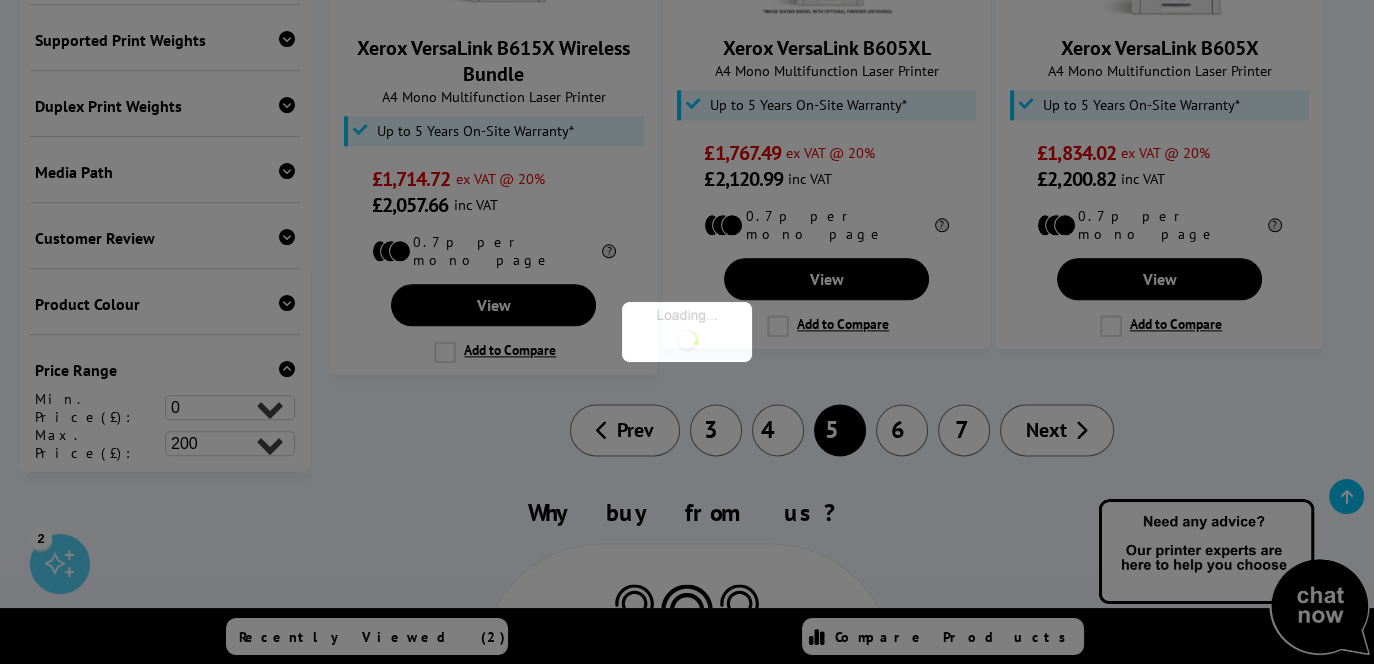 scroll, scrollTop: 1852, scrollLeft: 0, axis: vertical 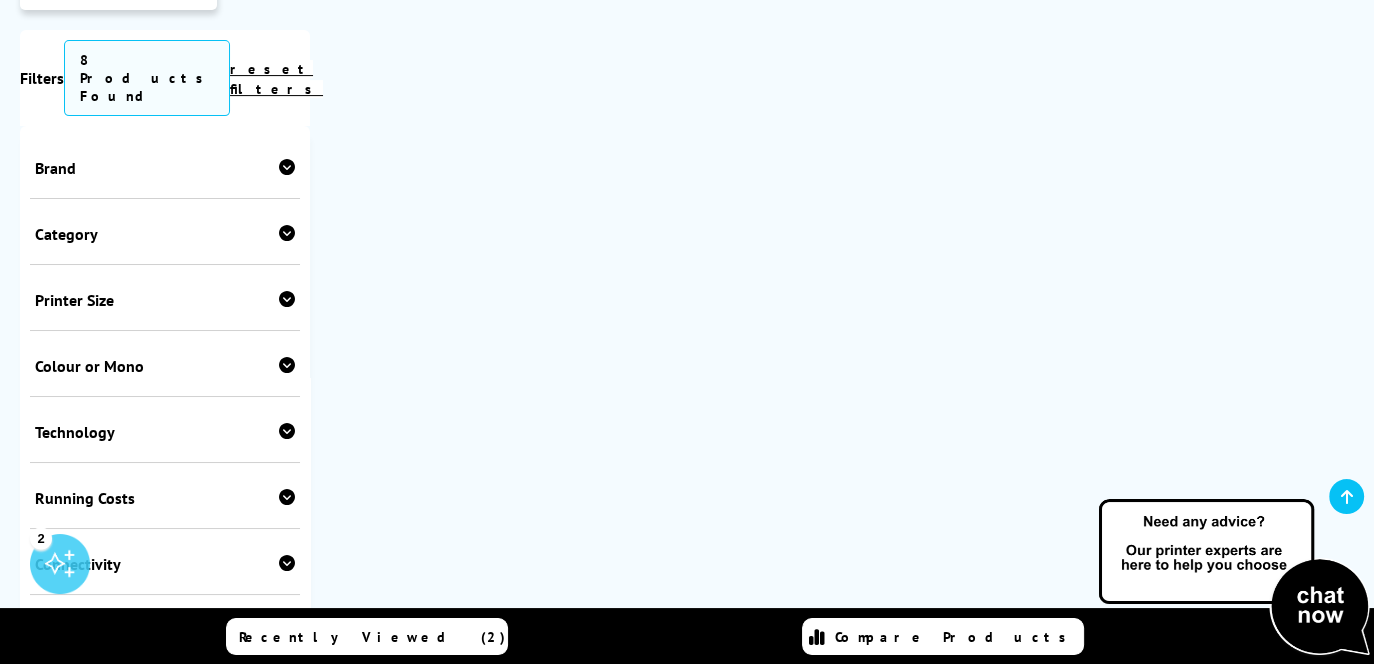 click at bounding box center [287, 497] 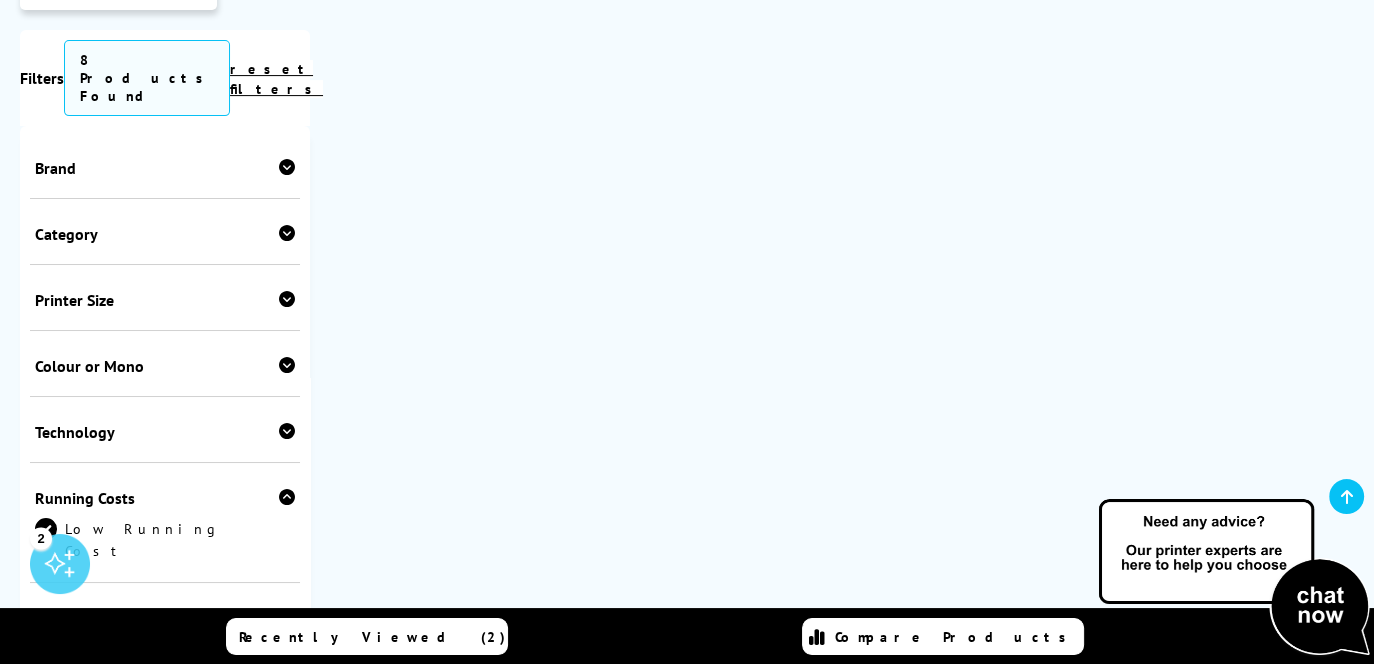 click on "Low Running Cost" at bounding box center [165, 540] 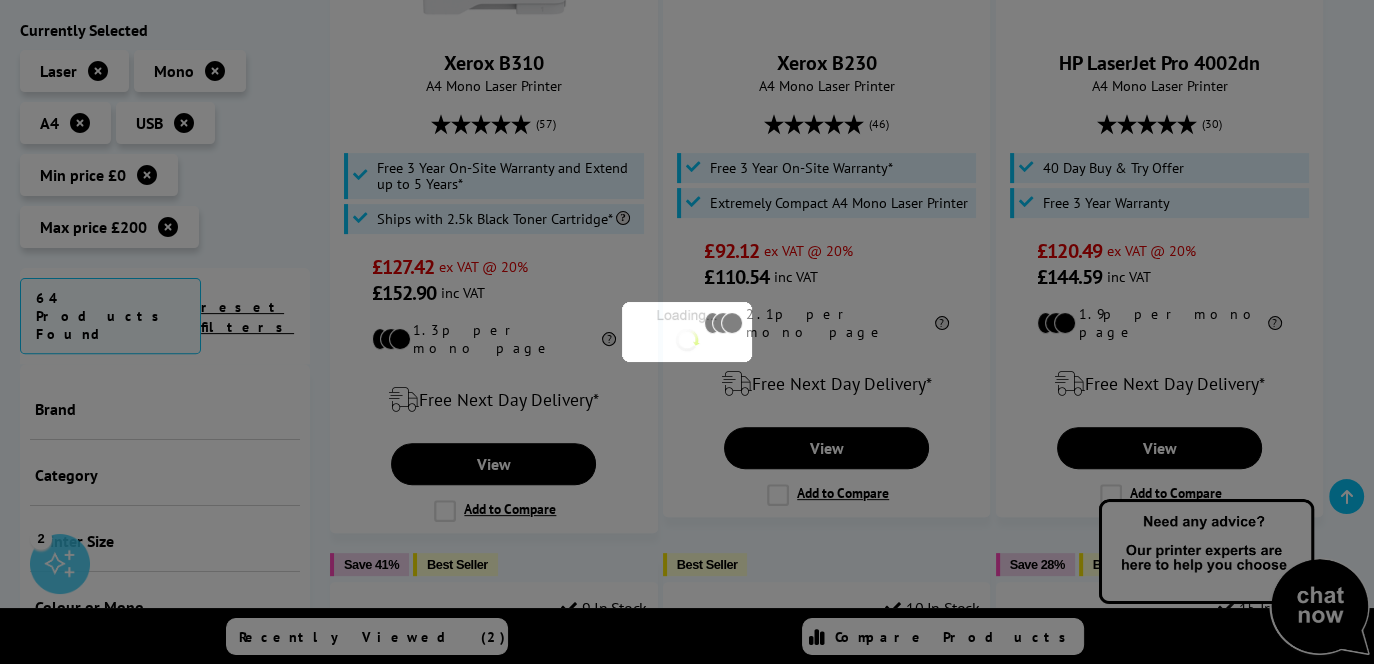 scroll, scrollTop: 3, scrollLeft: 0, axis: vertical 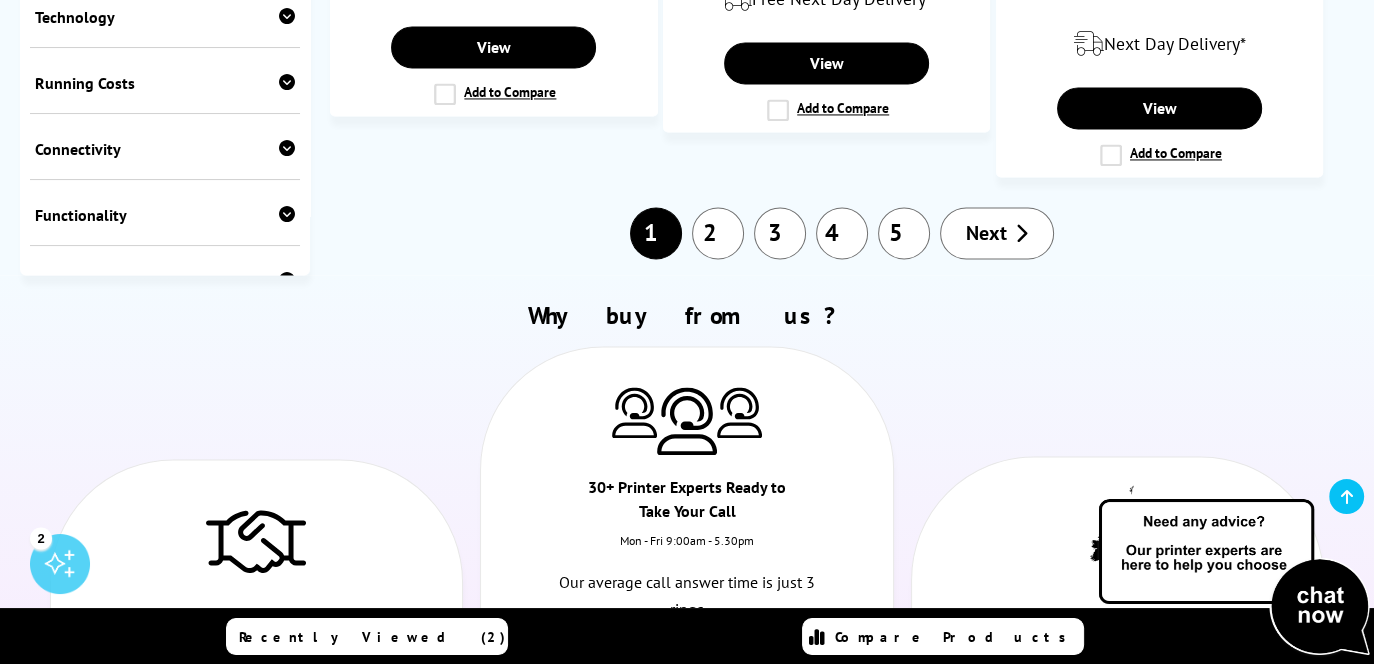 click on "2" at bounding box center (718, 233) 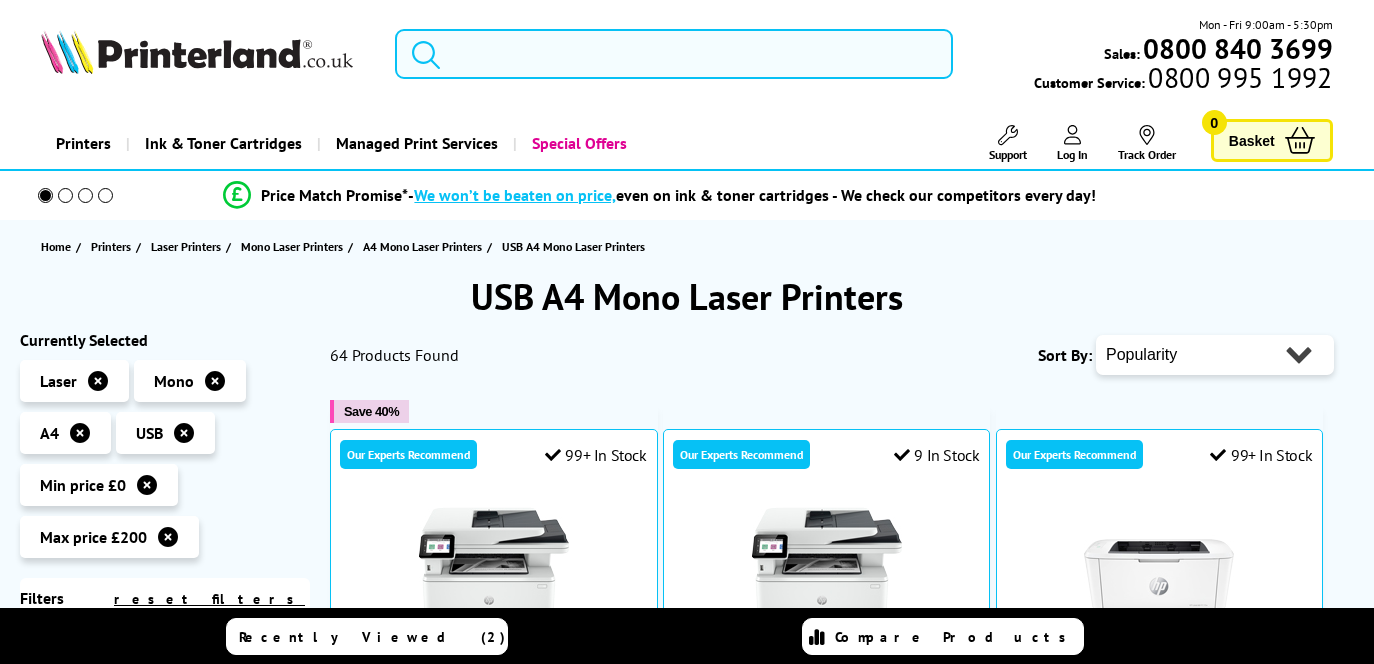 scroll, scrollTop: 0, scrollLeft: 0, axis: both 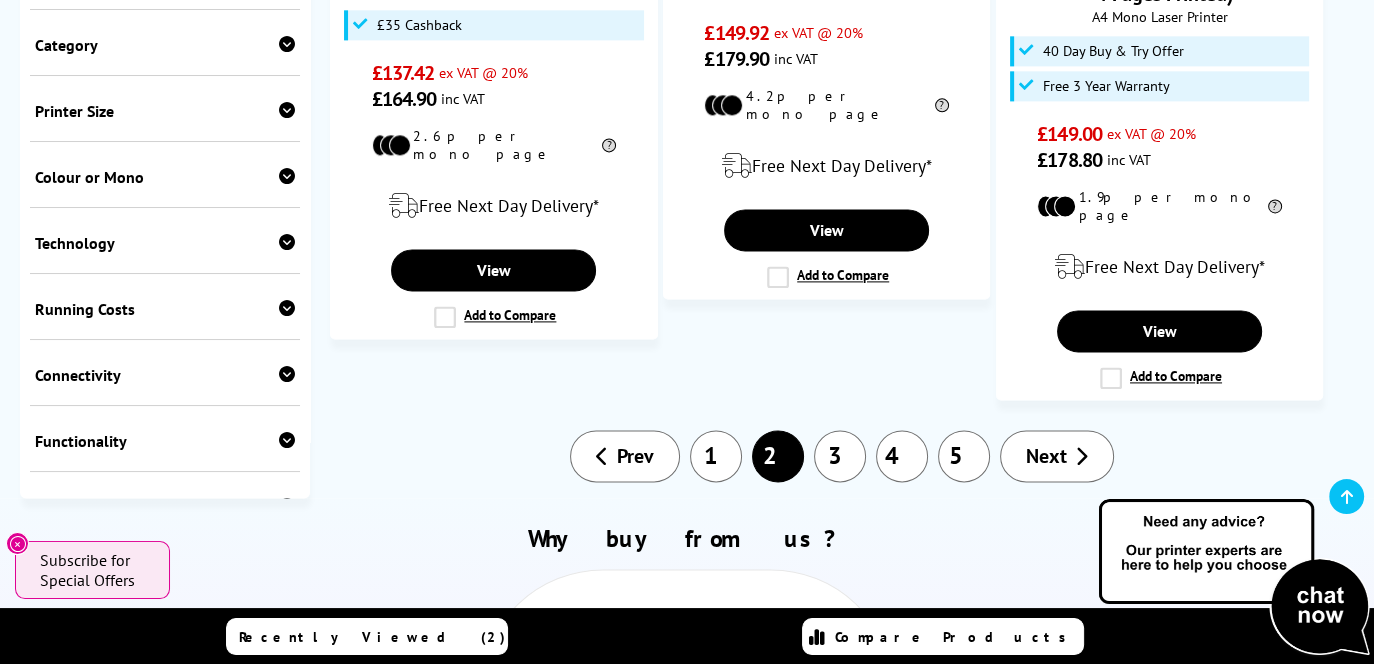 click on "3" at bounding box center (840, 456) 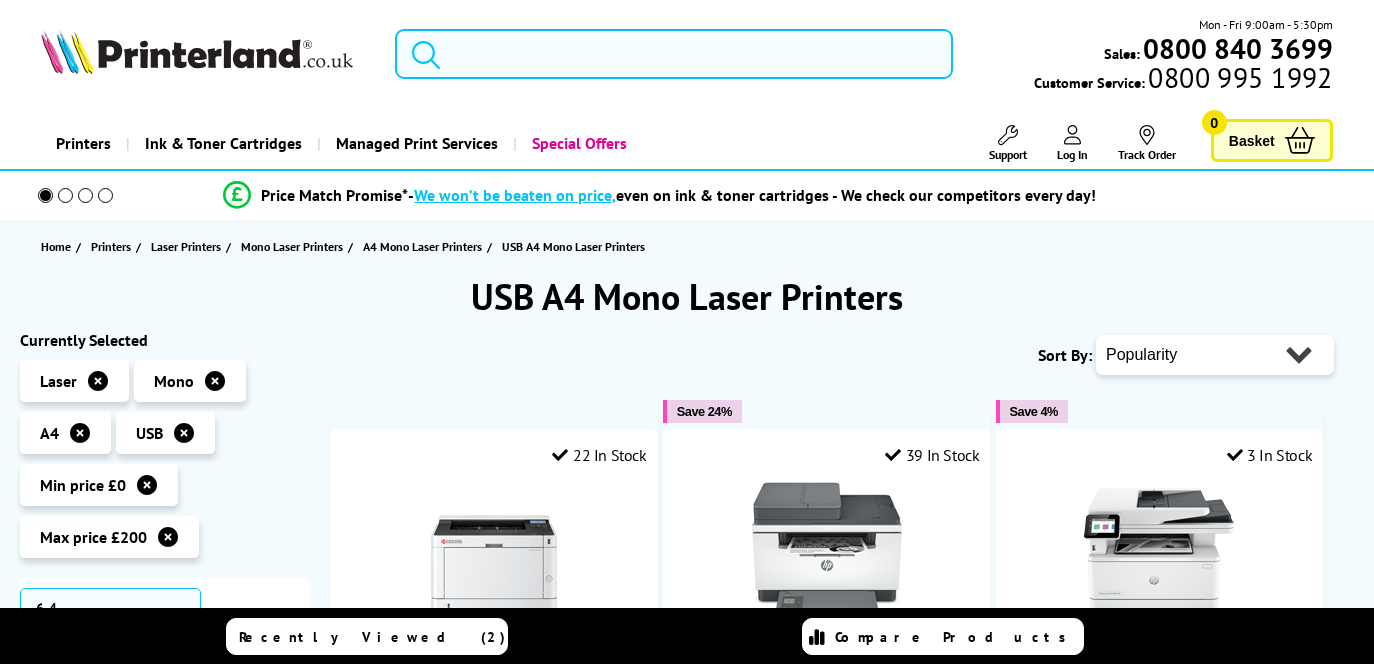 scroll, scrollTop: 0, scrollLeft: 0, axis: both 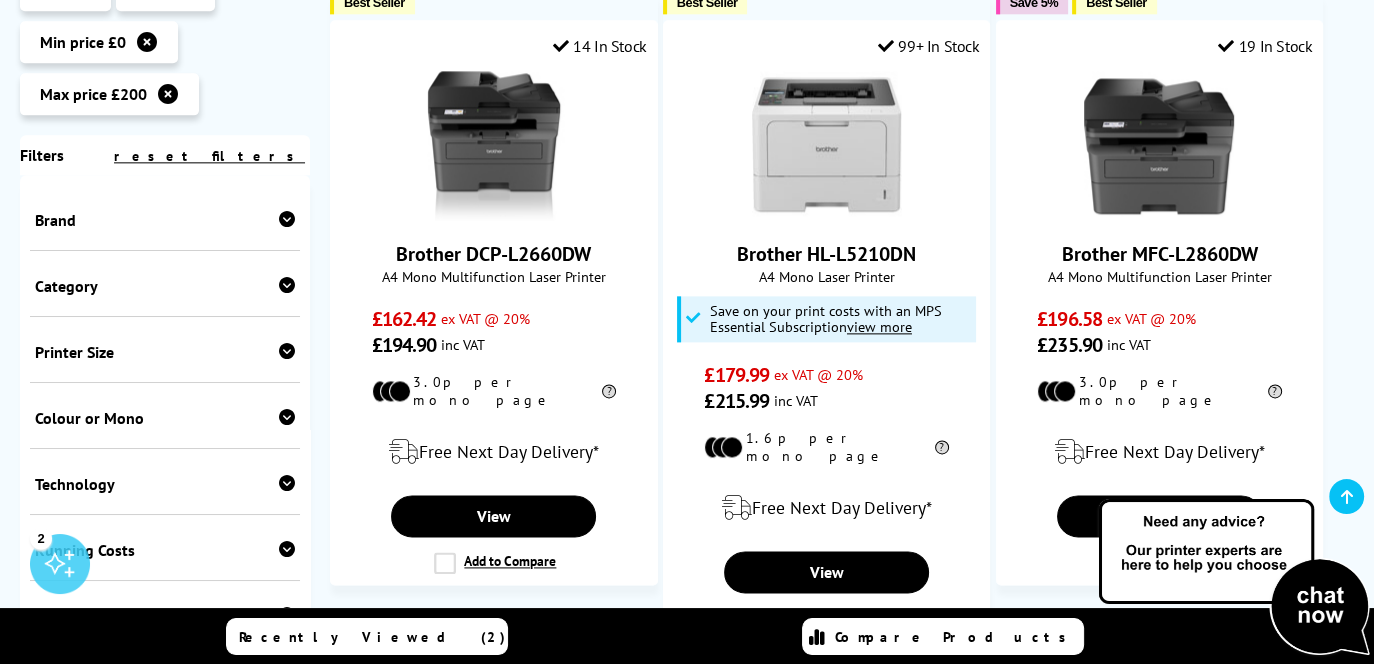 click on "Save on your print costs with an MPS Essential Subscription  view more" at bounding box center [826, 318] 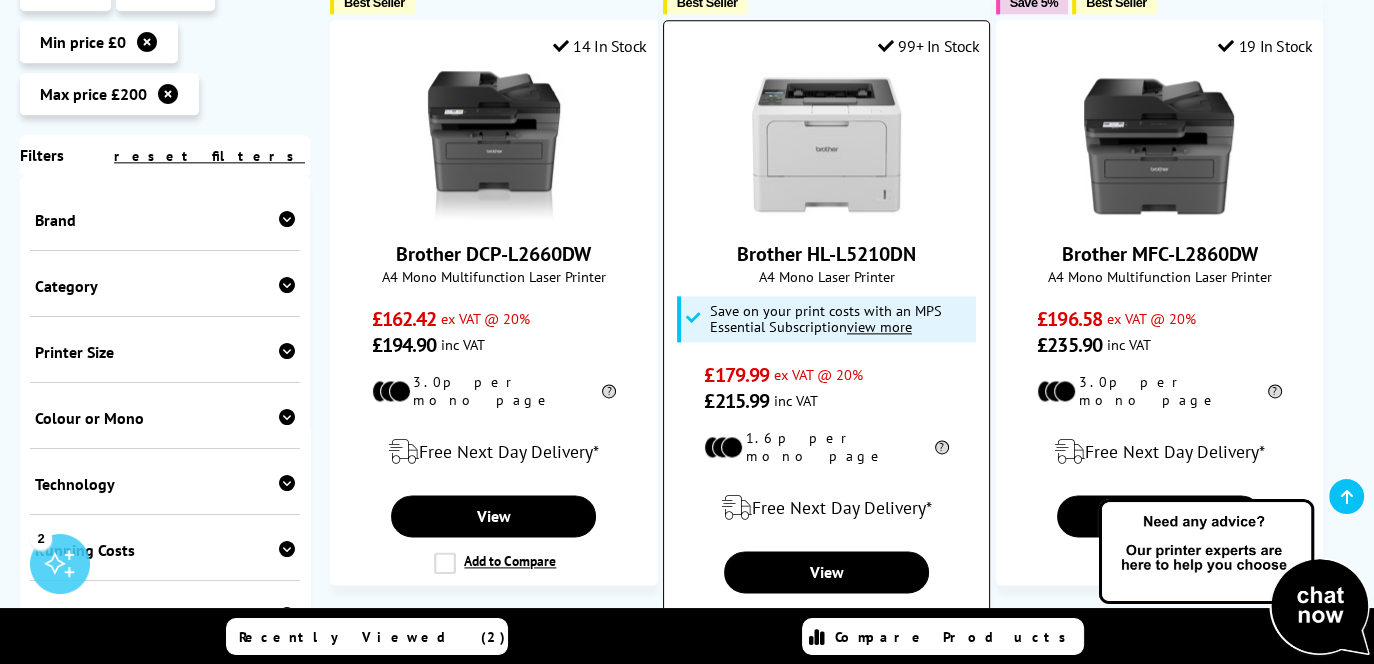 click at bounding box center (827, 146) 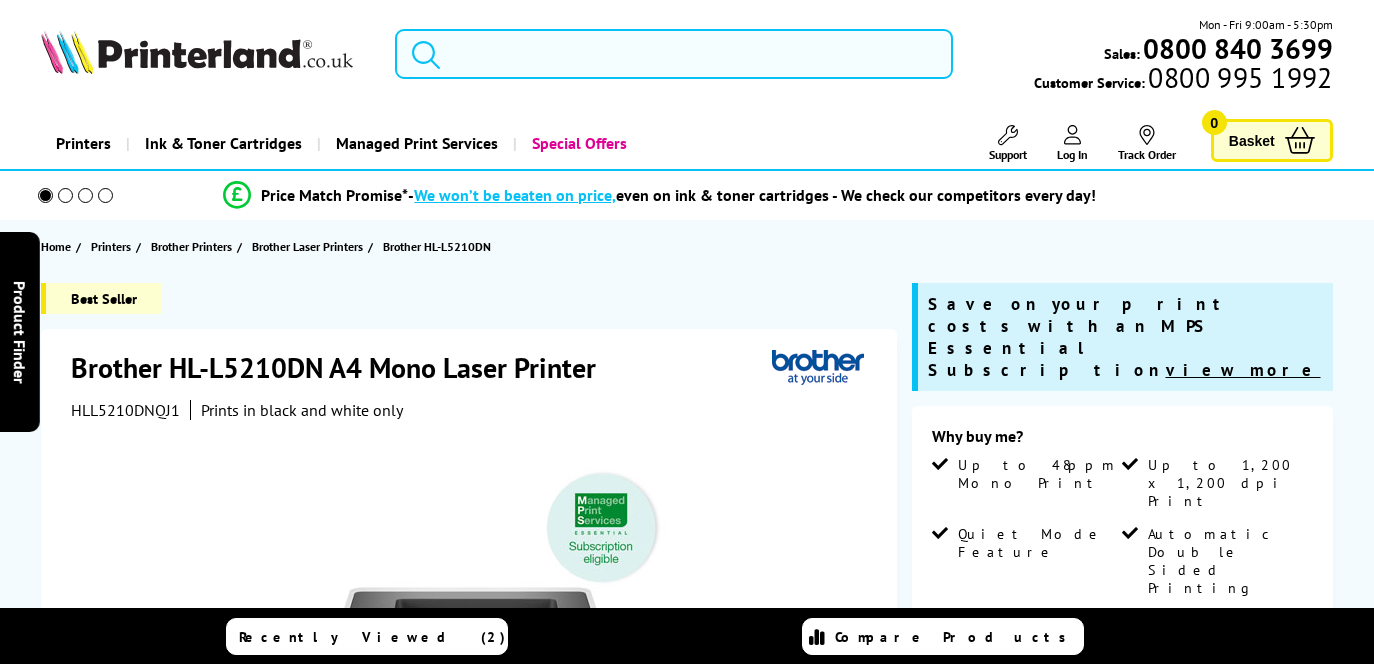 scroll, scrollTop: 0, scrollLeft: 0, axis: both 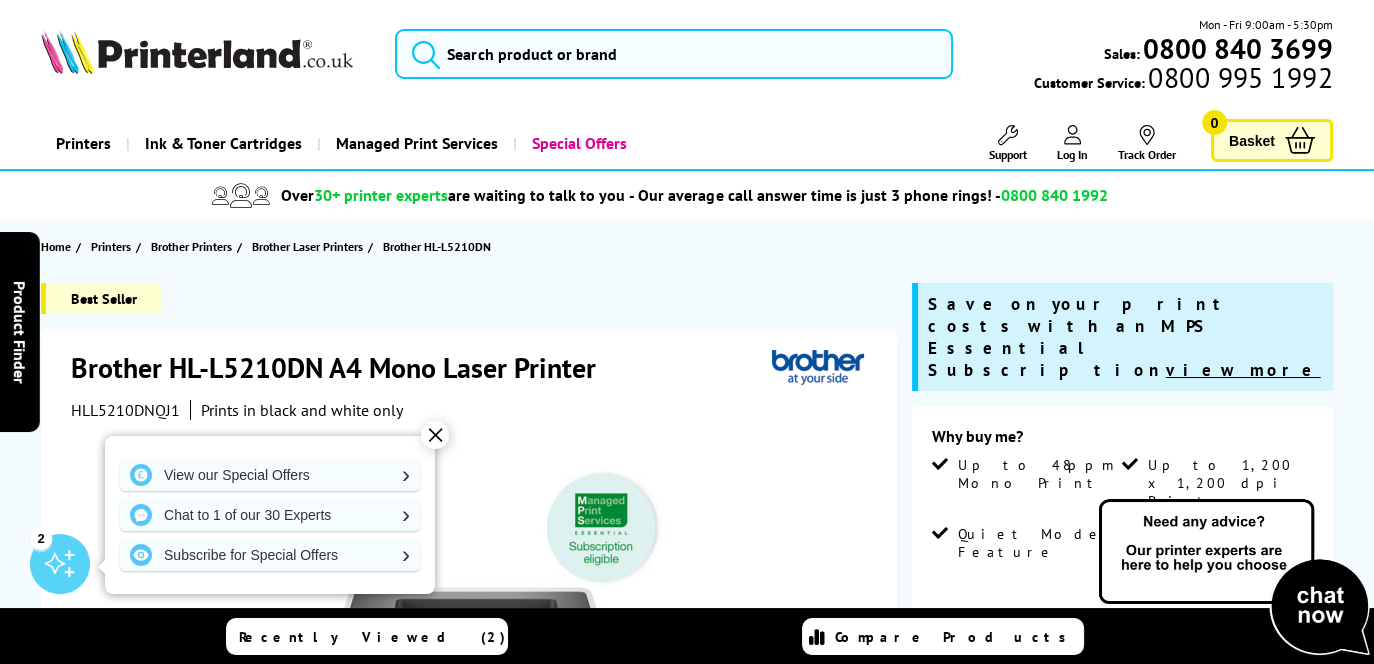 click on "✕" at bounding box center (435, 435) 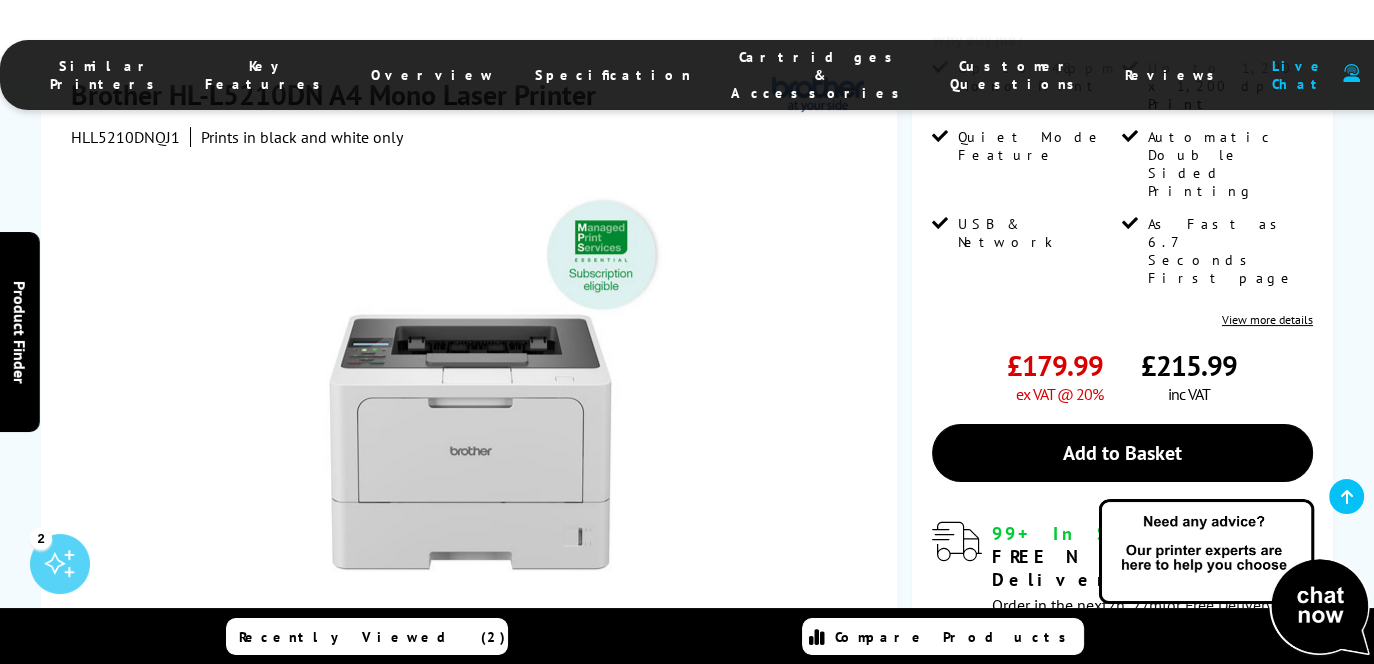 scroll, scrollTop: 400, scrollLeft: 0, axis: vertical 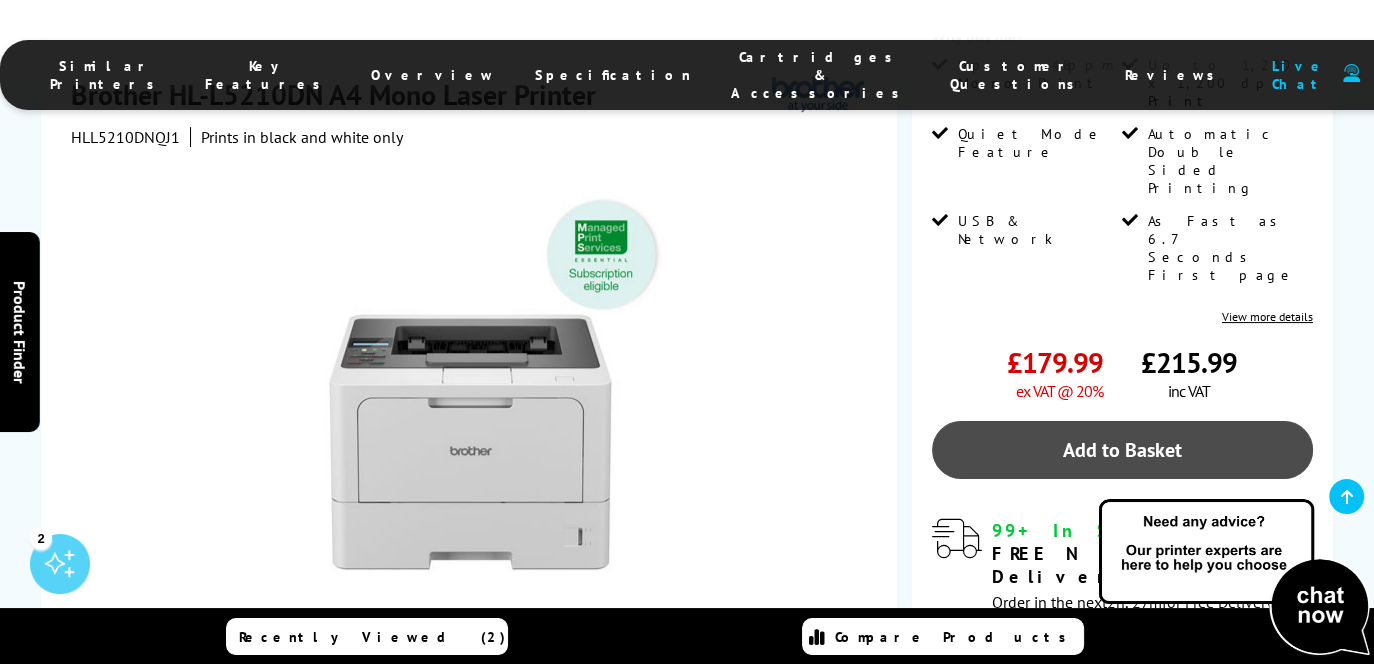 click on "Add to Basket" at bounding box center (1122, 450) 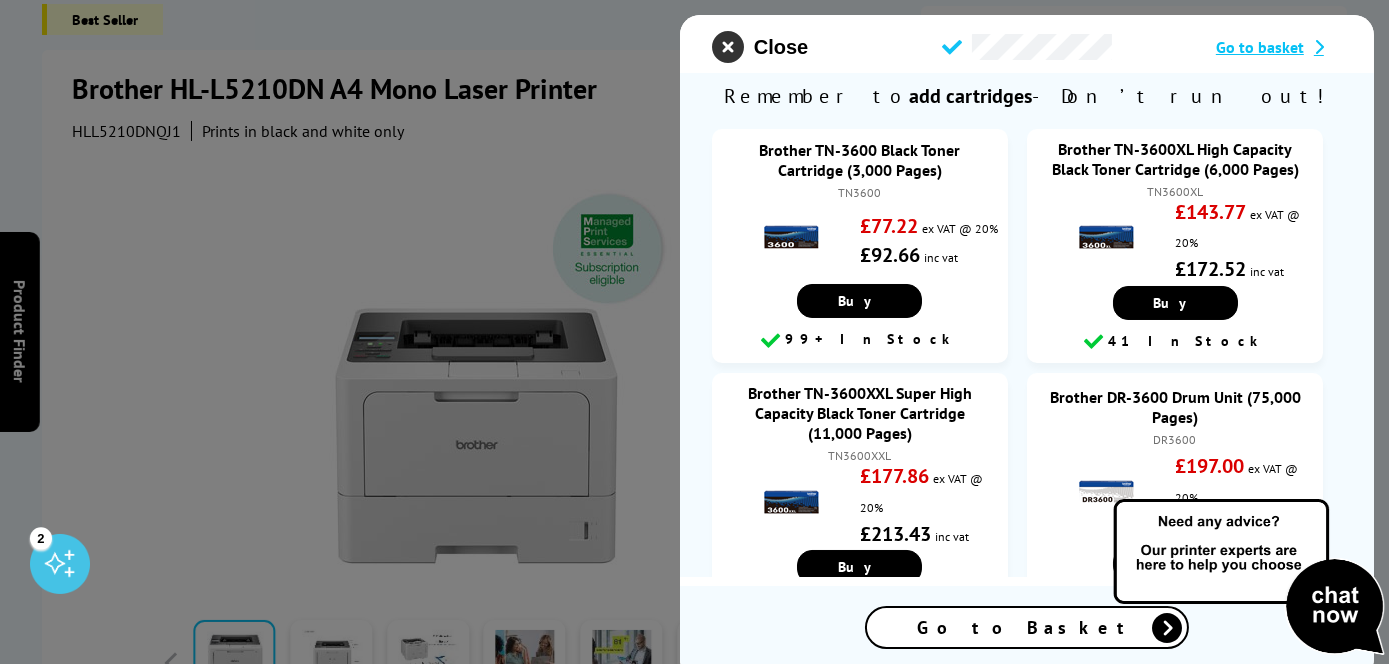 click at bounding box center [728, 47] 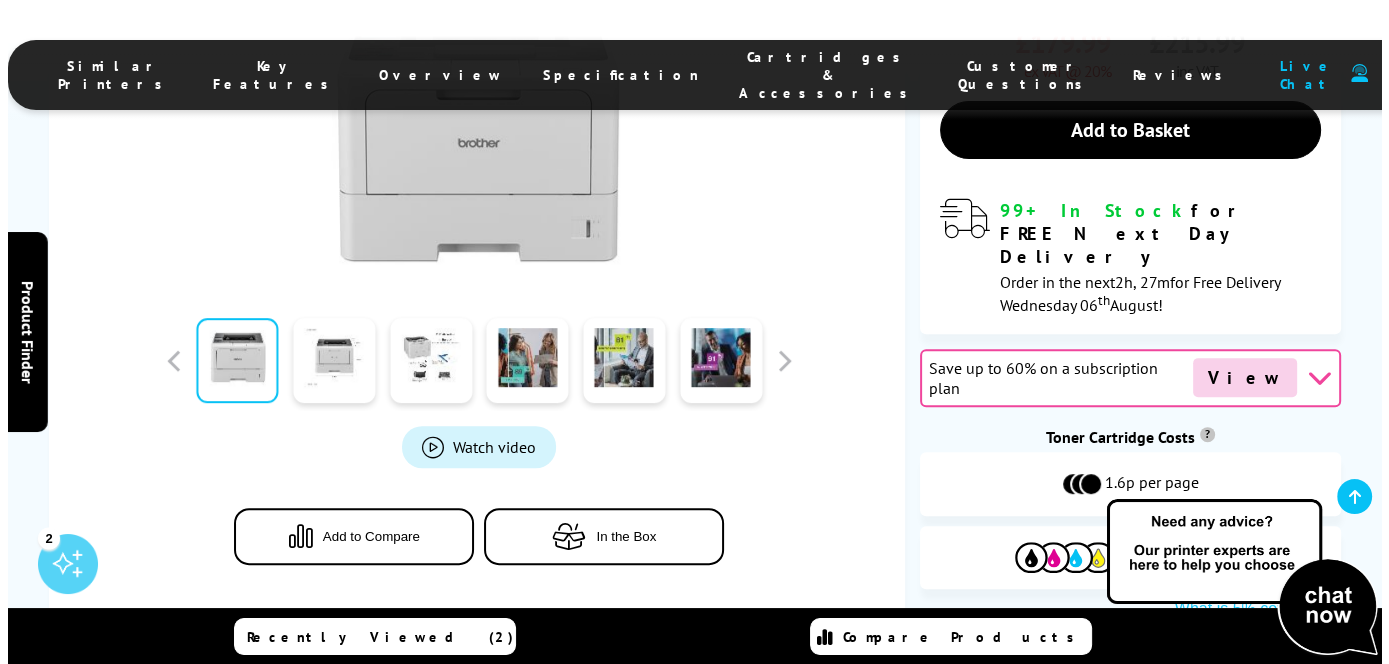 scroll, scrollTop: 500, scrollLeft: 0, axis: vertical 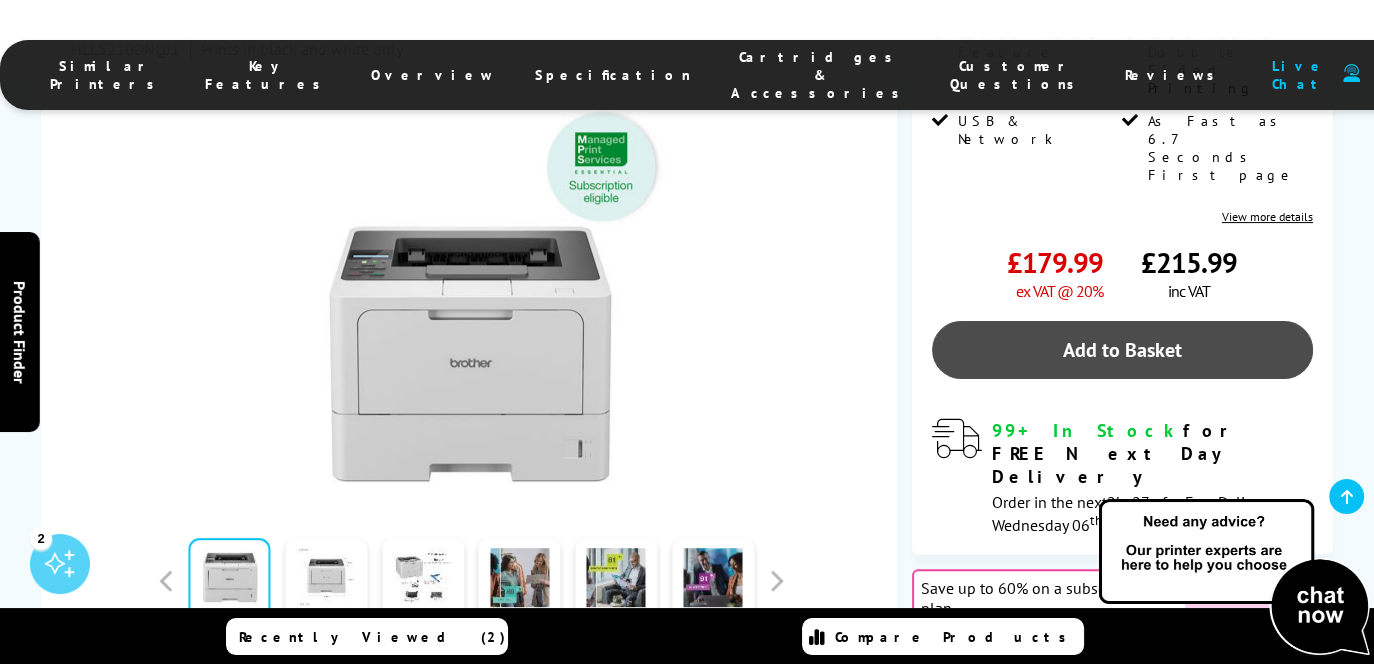 click on "Add to Basket" at bounding box center [1122, 350] 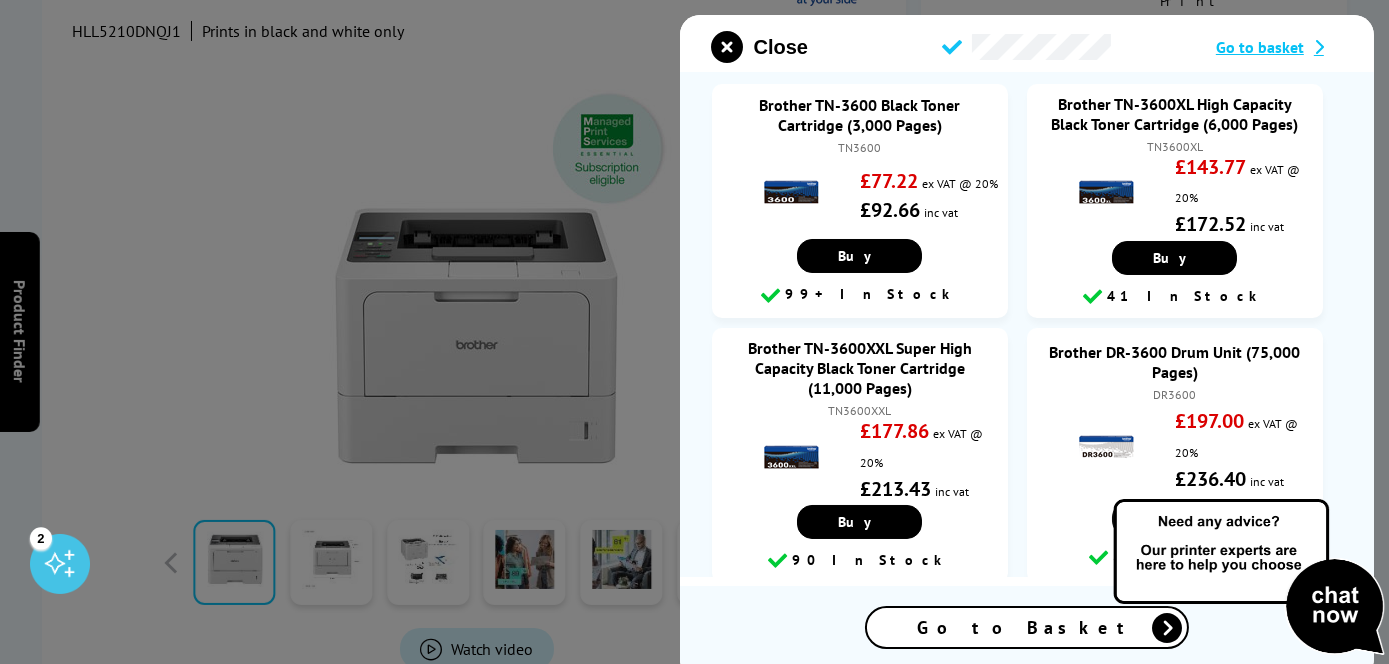 scroll, scrollTop: 0, scrollLeft: 0, axis: both 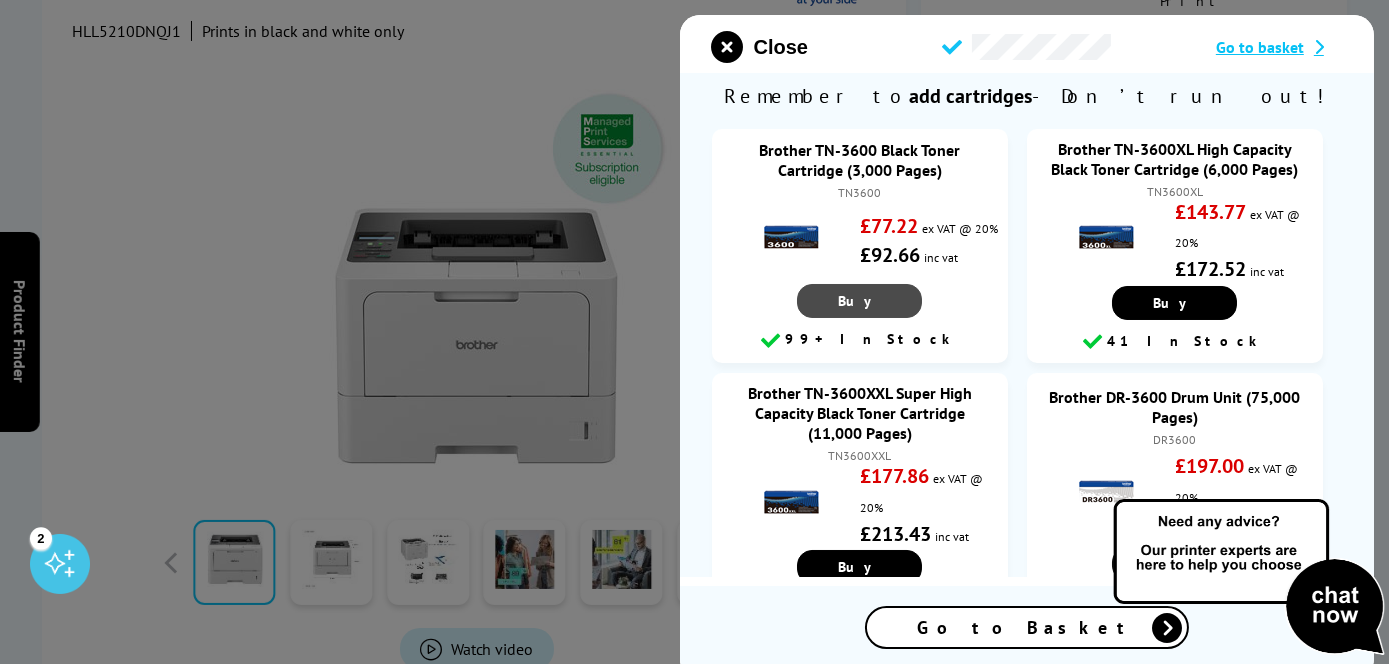 click on "Buy" at bounding box center [859, 301] 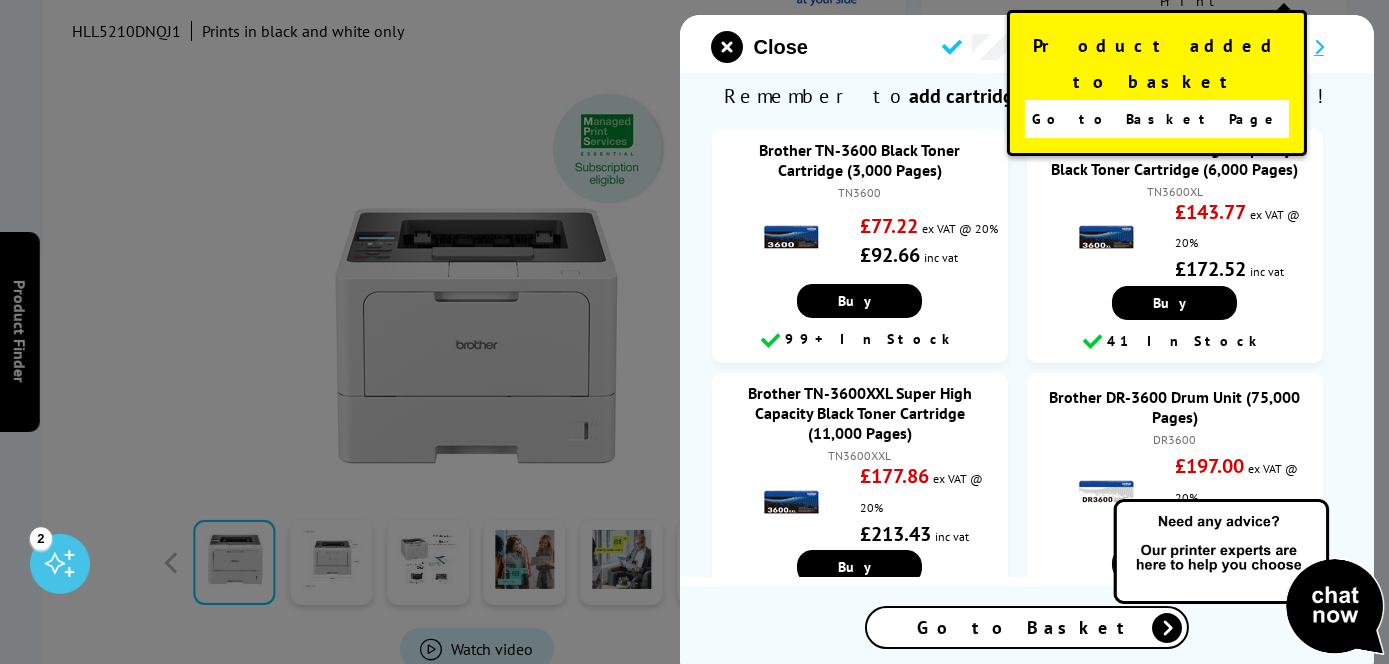 click on "Go to Basket Page" at bounding box center [1156, 119] 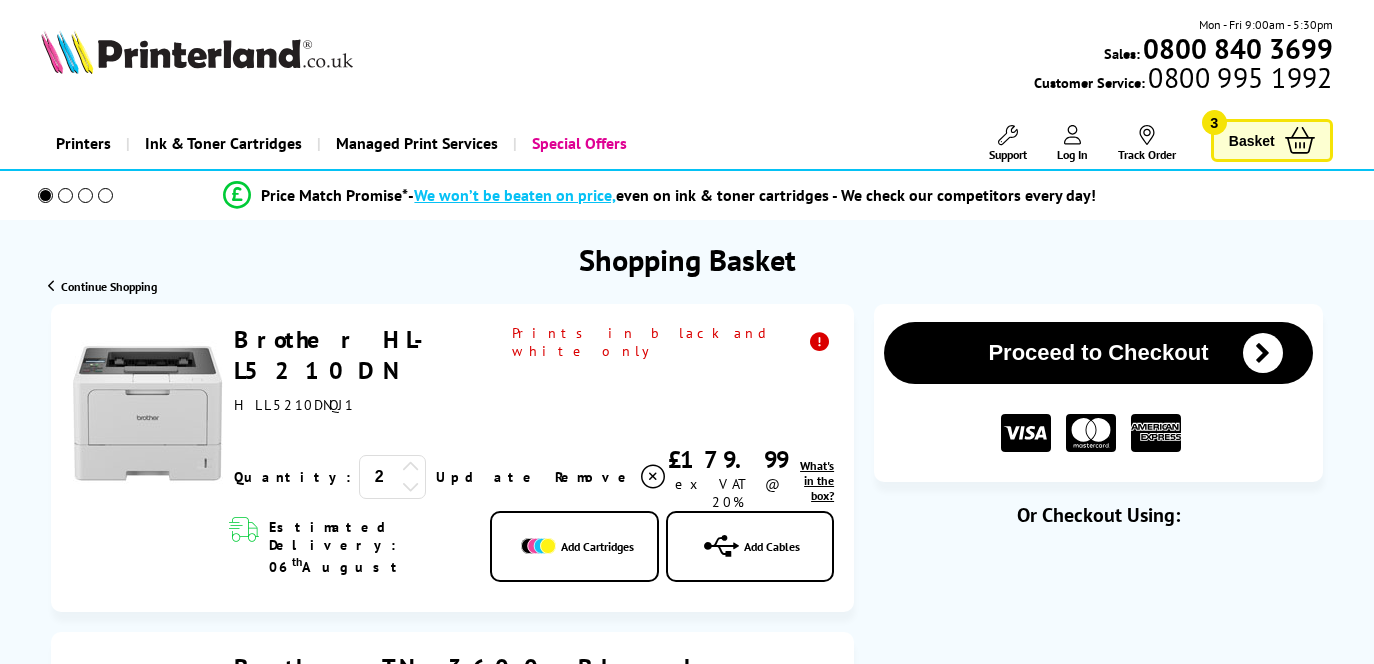 scroll, scrollTop: 0, scrollLeft: 0, axis: both 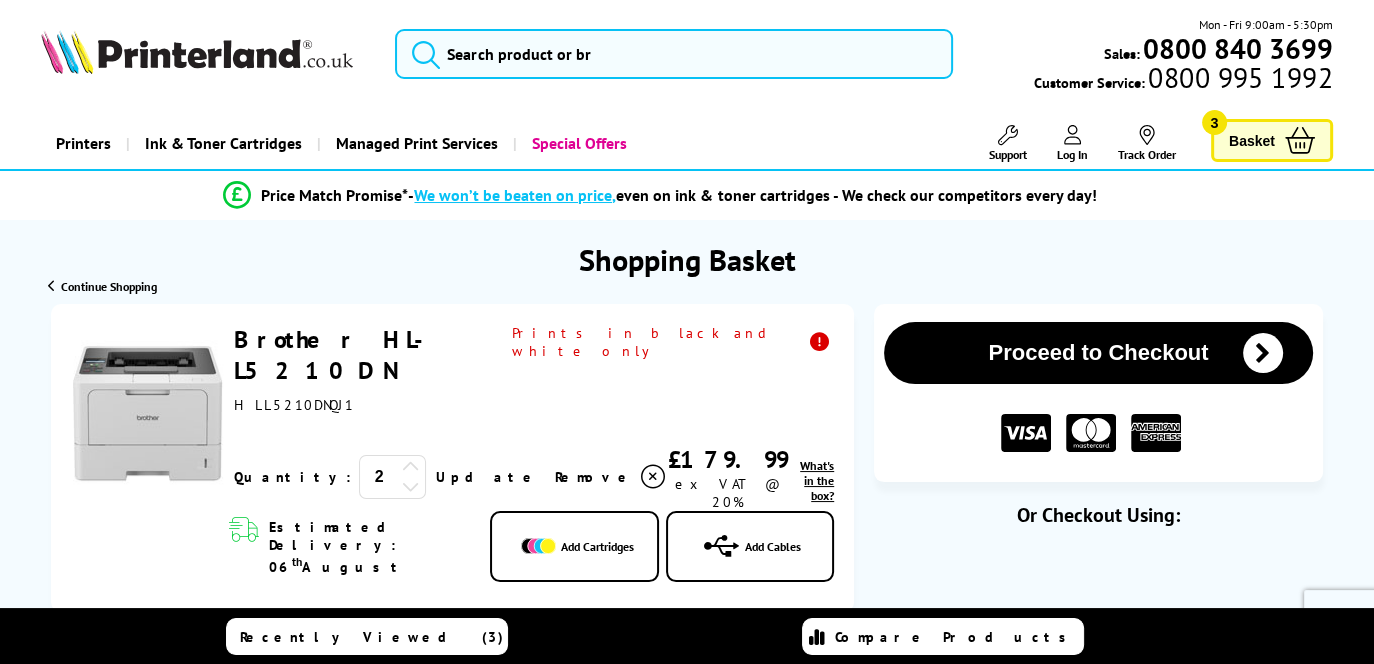 click at bounding box center (411, 486) 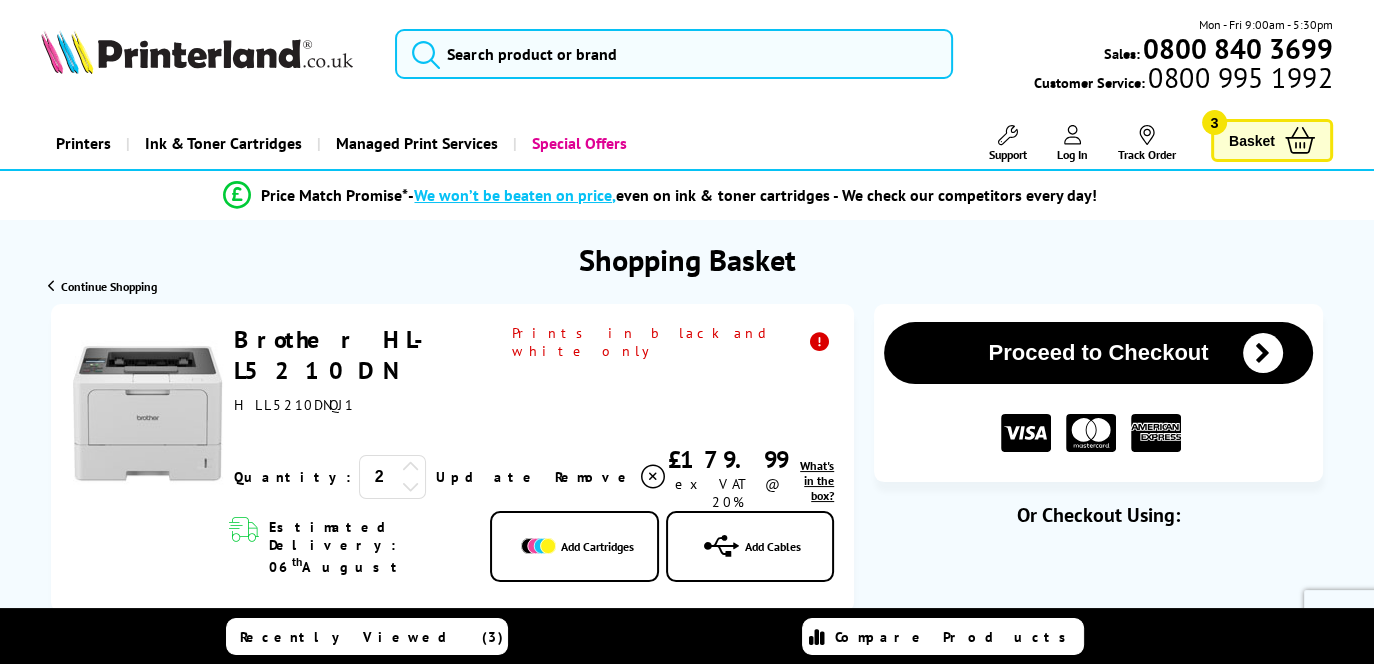 click on "Update" at bounding box center (487, 477) 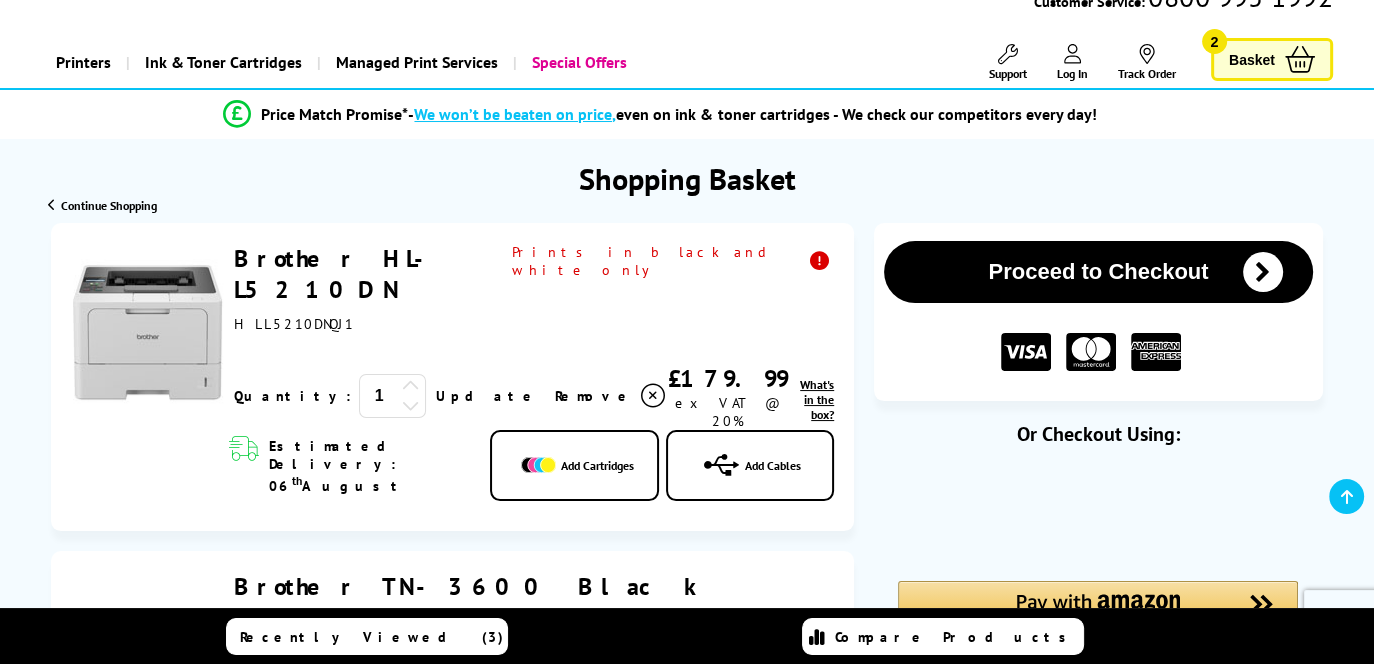 scroll, scrollTop: 200, scrollLeft: 0, axis: vertical 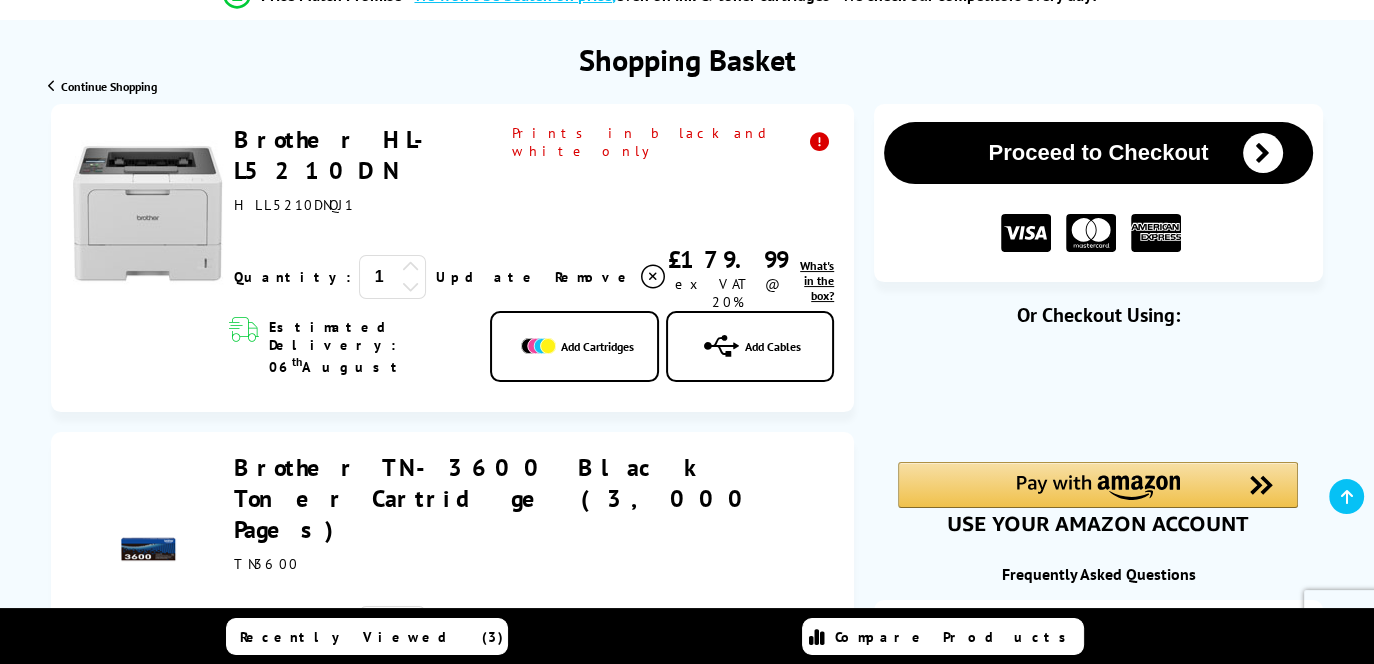 click on "What's in the box?" at bounding box center [817, 280] 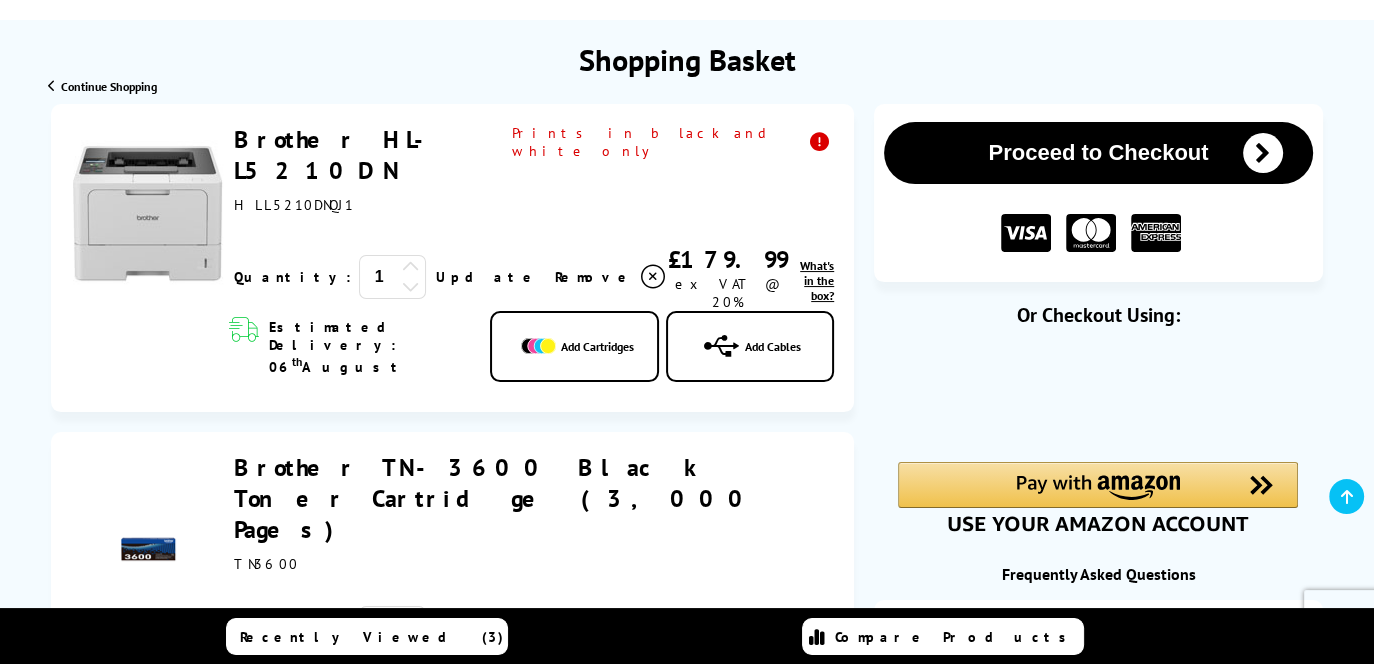 click on "What's in the box?" at bounding box center (817, 280) 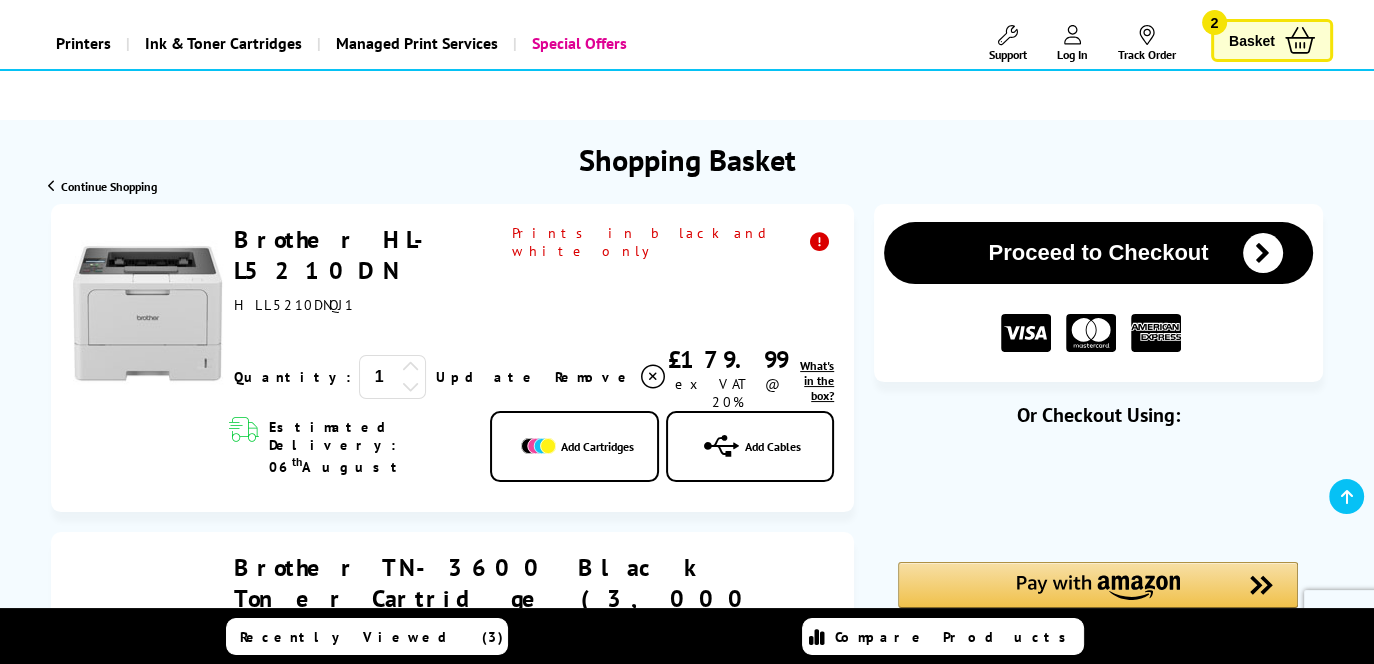 click on "Proceed to Checkout" at bounding box center (1098, 253) 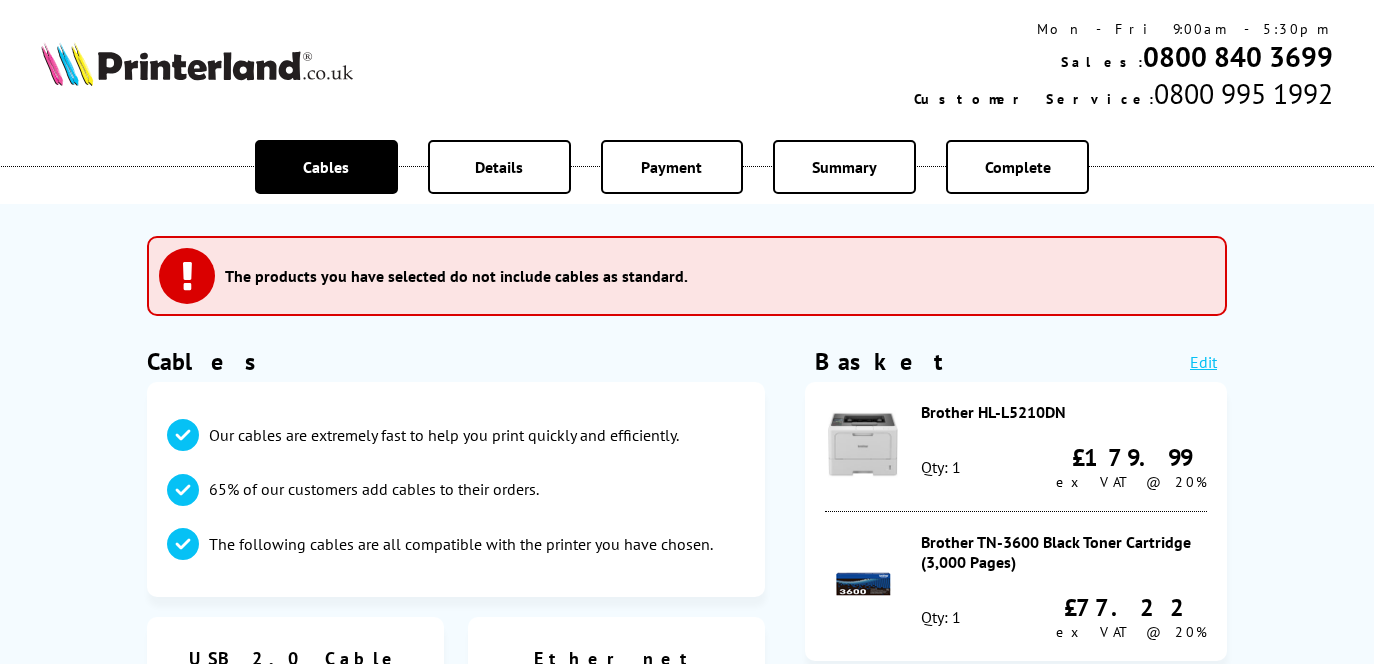 scroll, scrollTop: 0, scrollLeft: 0, axis: both 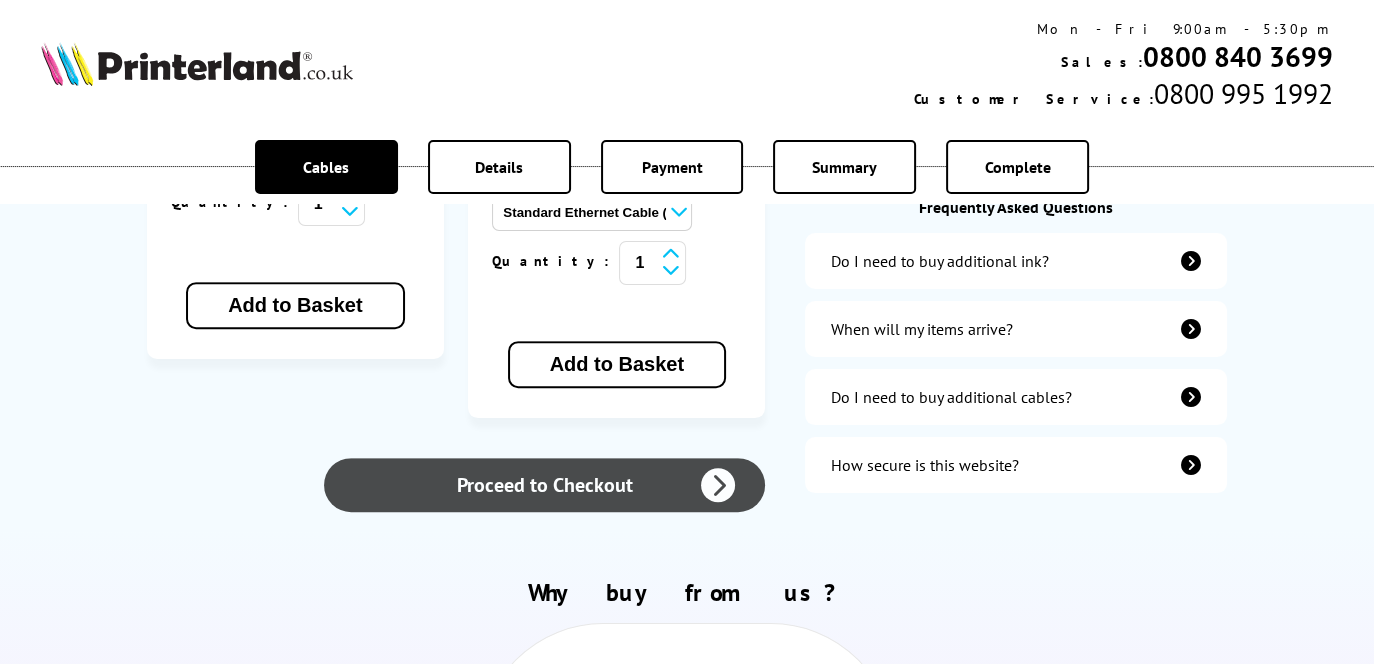 click on "Proceed to Checkout" at bounding box center (544, 485) 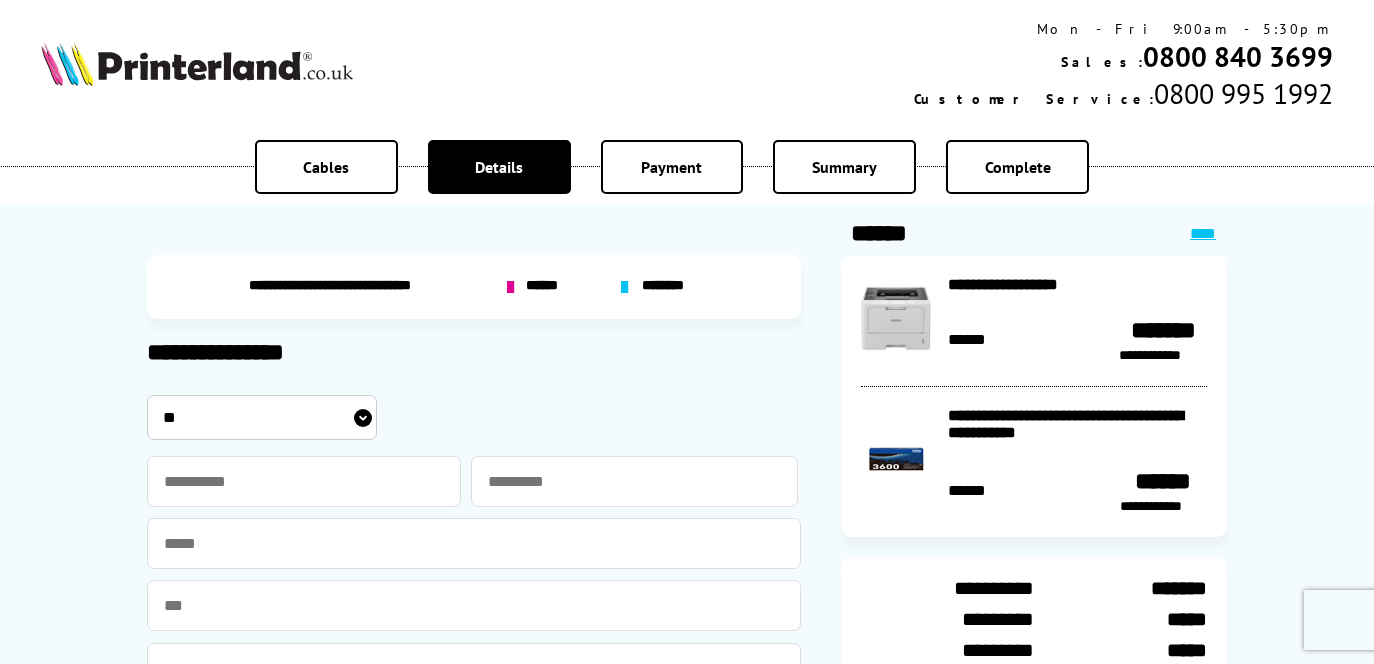 scroll, scrollTop: 0, scrollLeft: 0, axis: both 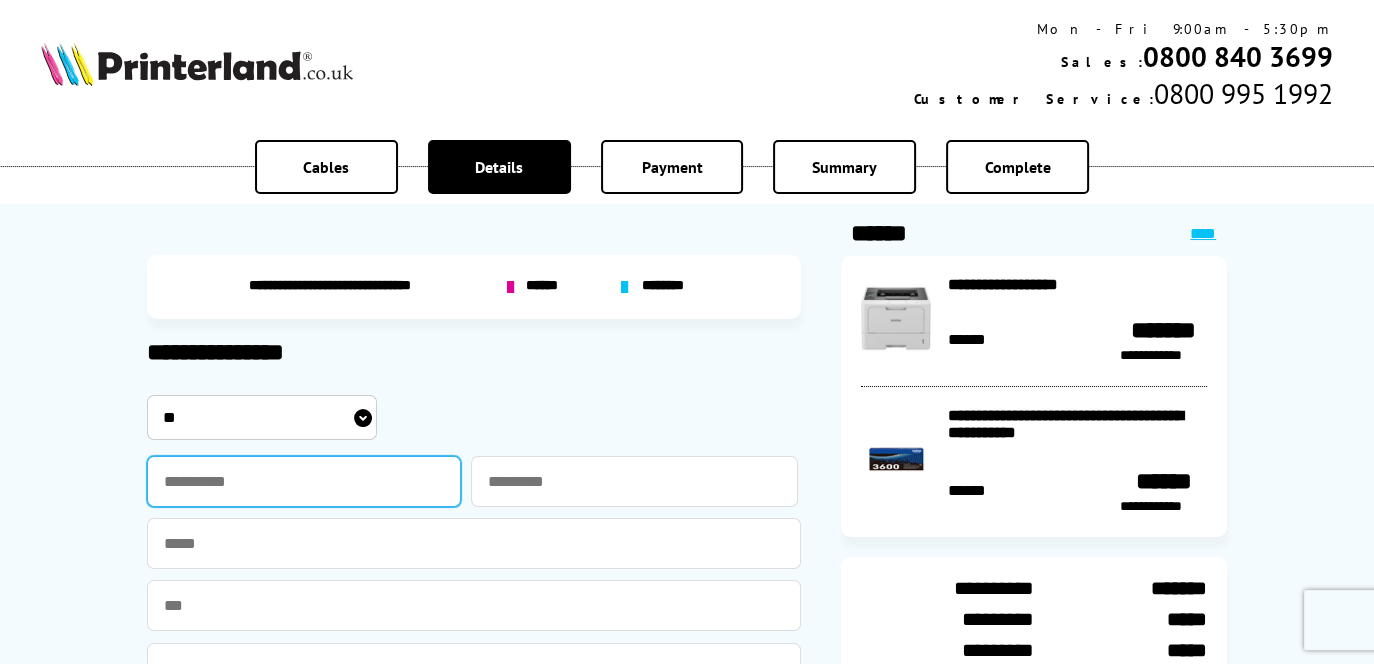 click at bounding box center [304, 481] 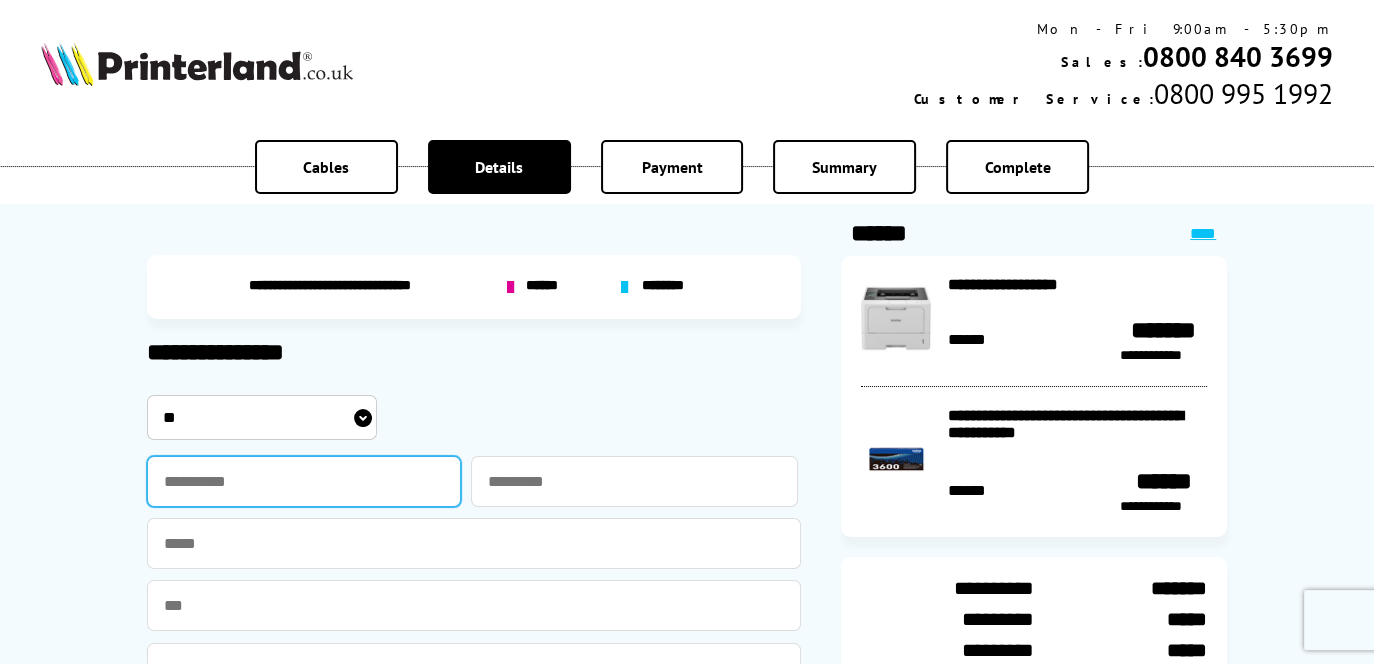 type on "**" 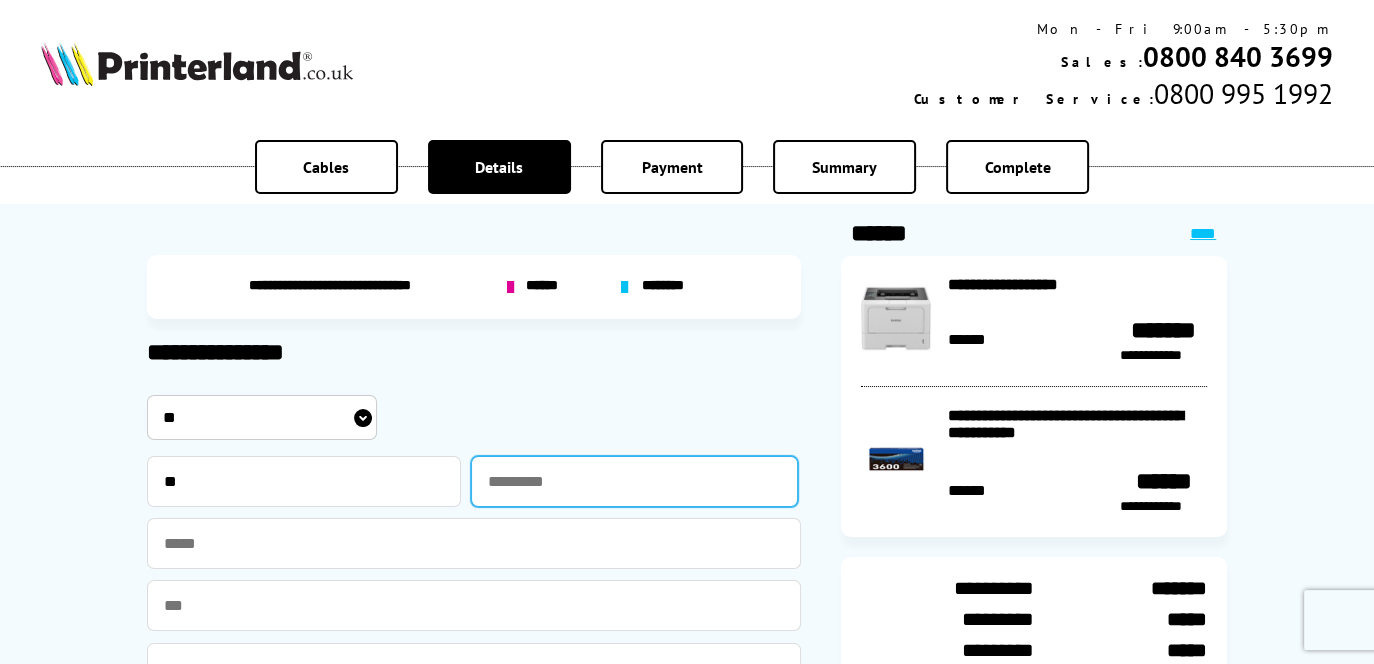 type on "*********" 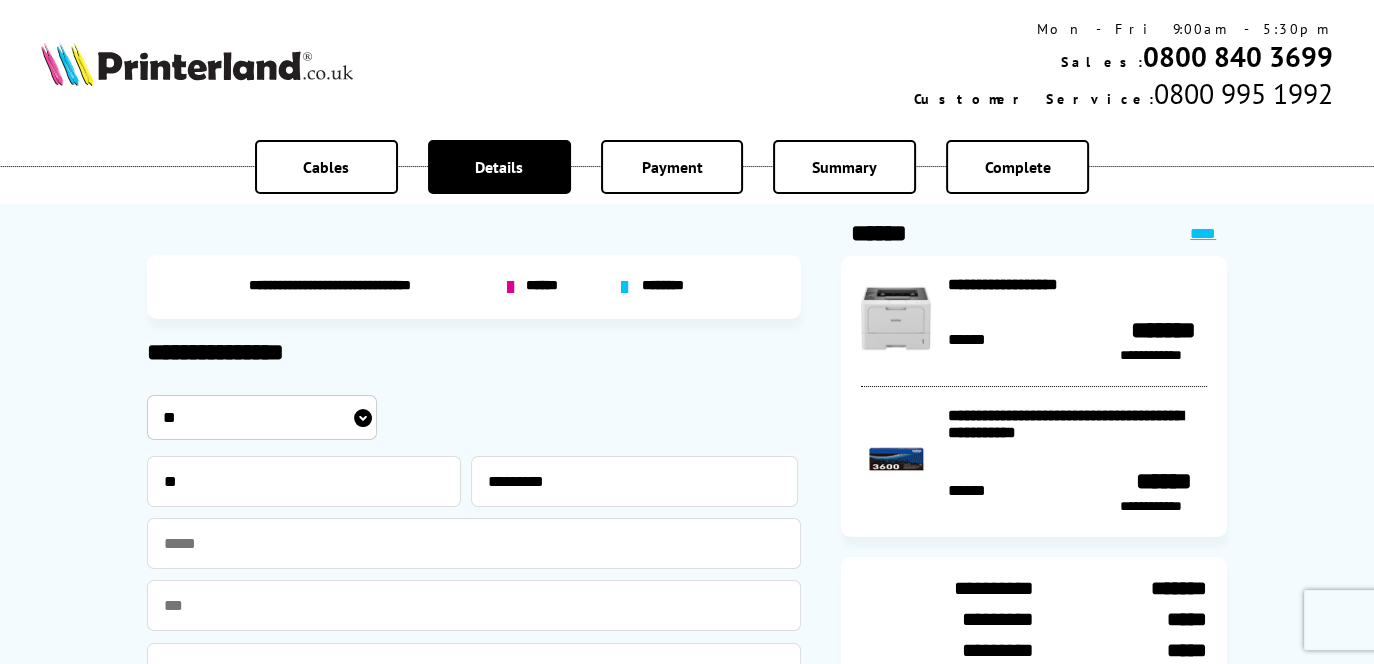 type on "**********" 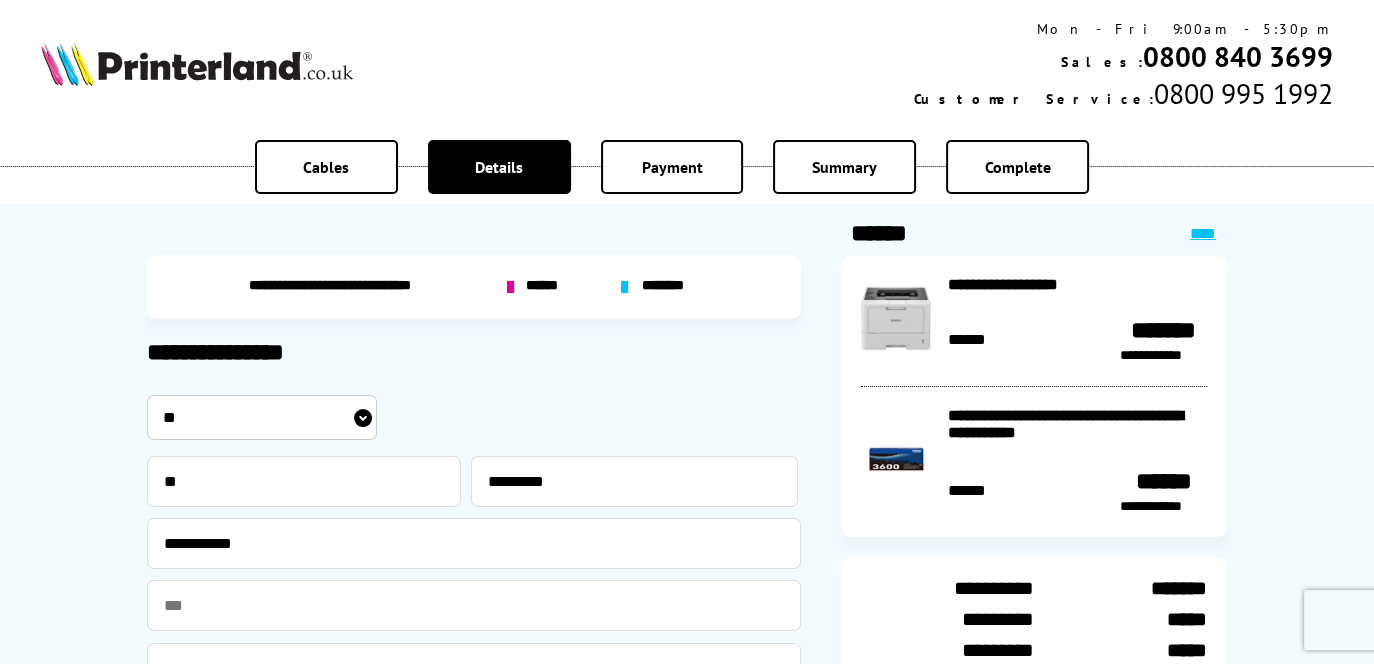 type on "**********" 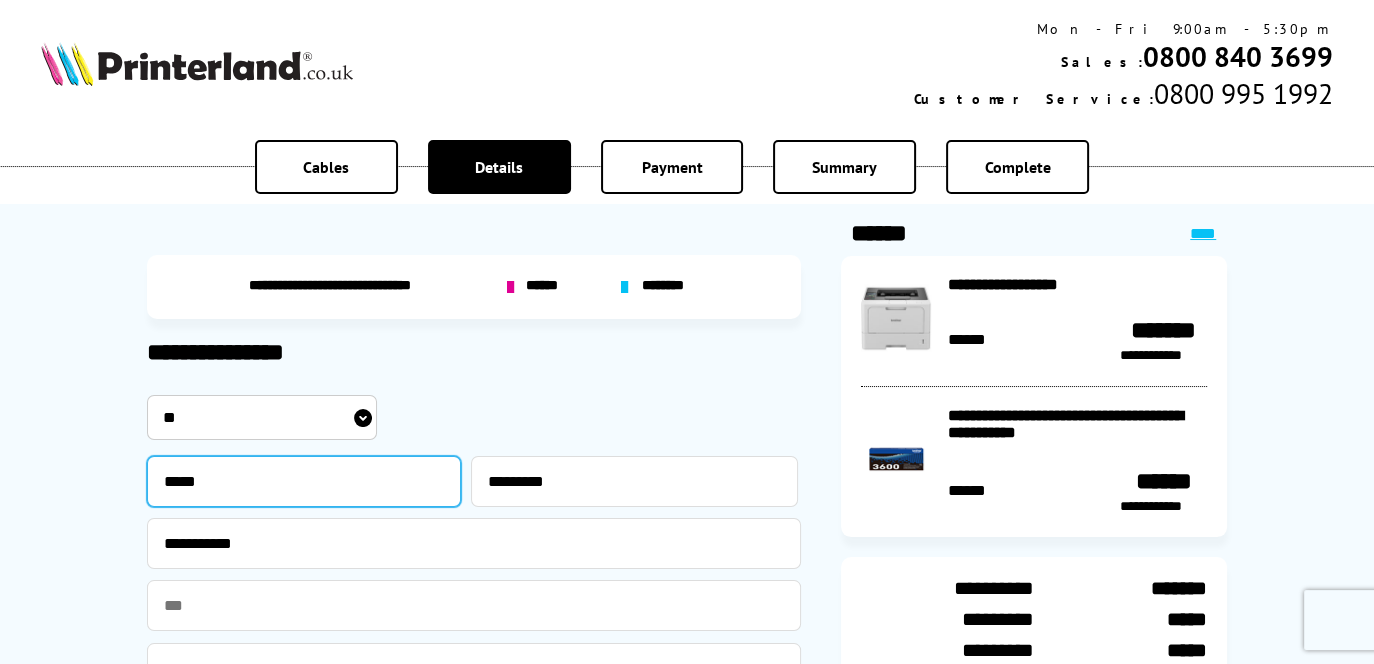 click on "*****" at bounding box center (304, 481) 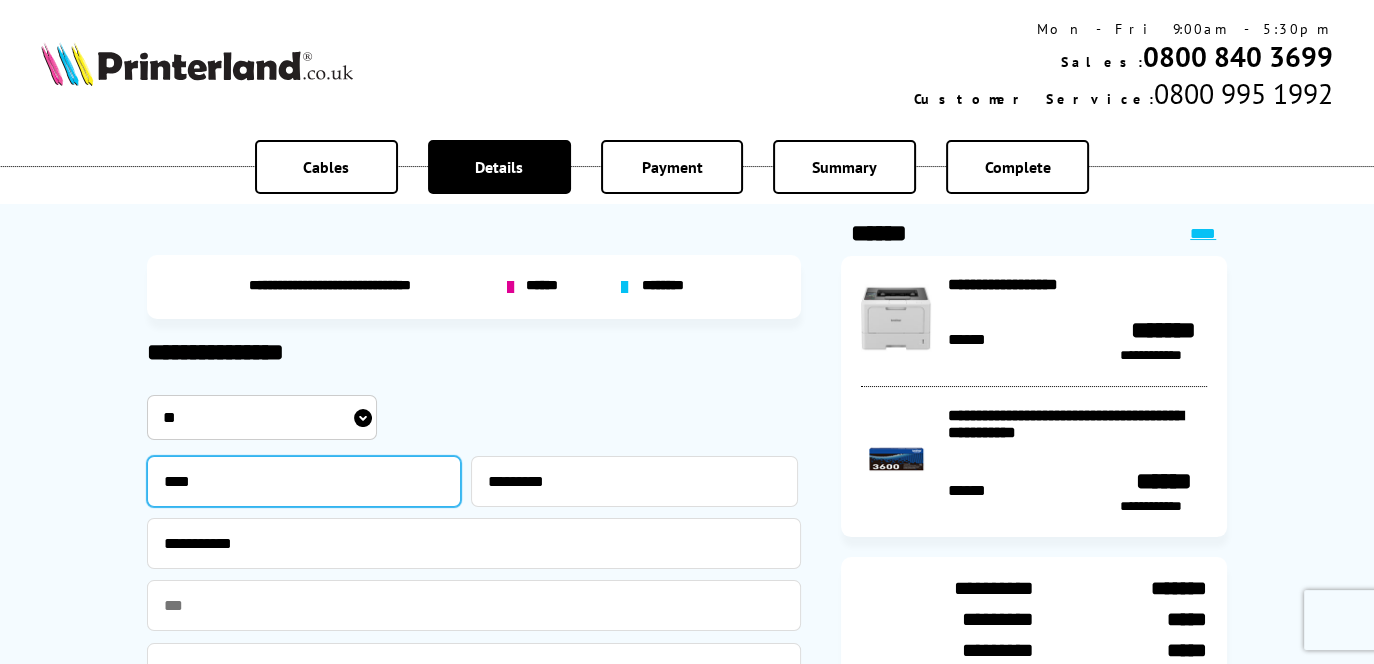 type on "****" 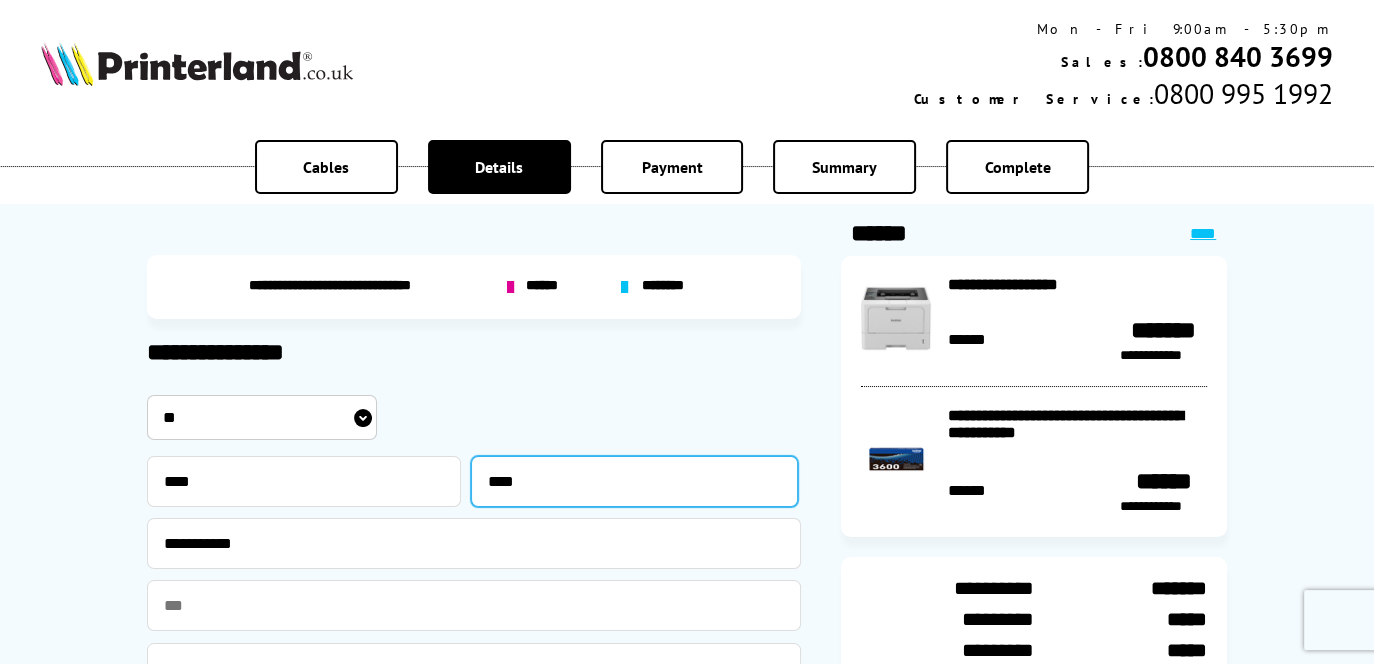 type on "****" 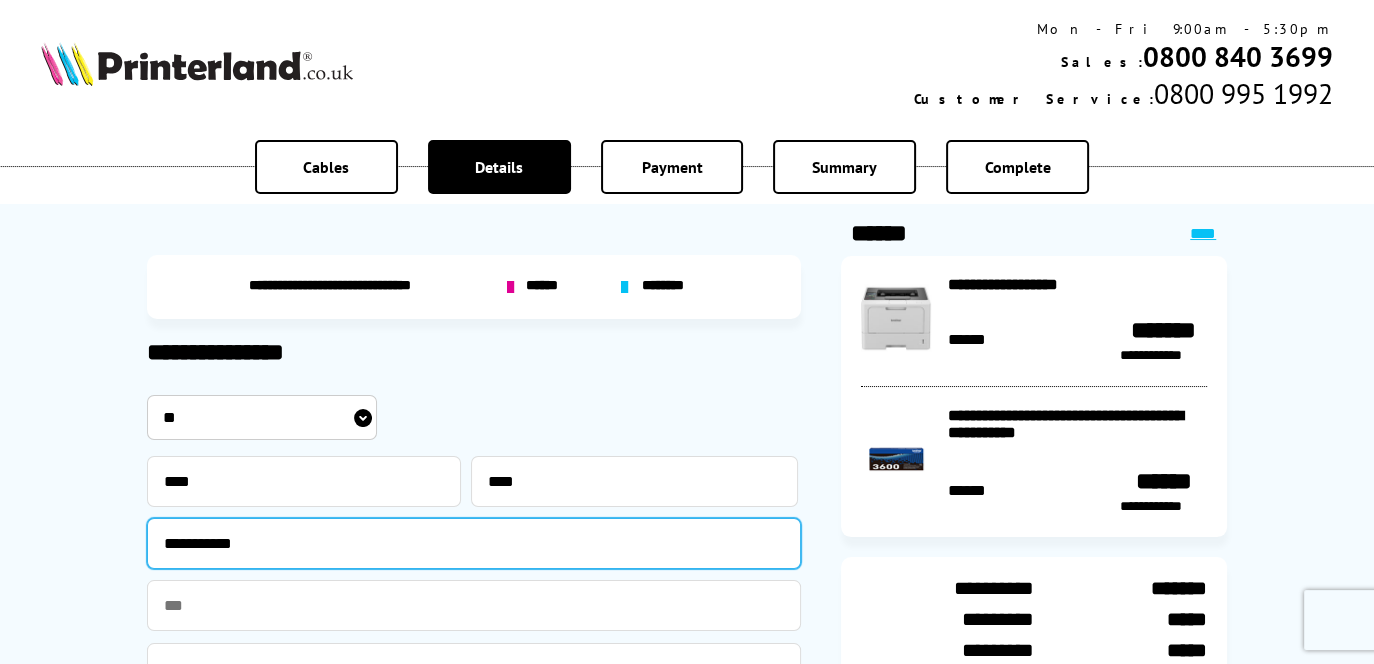 type on "**********" 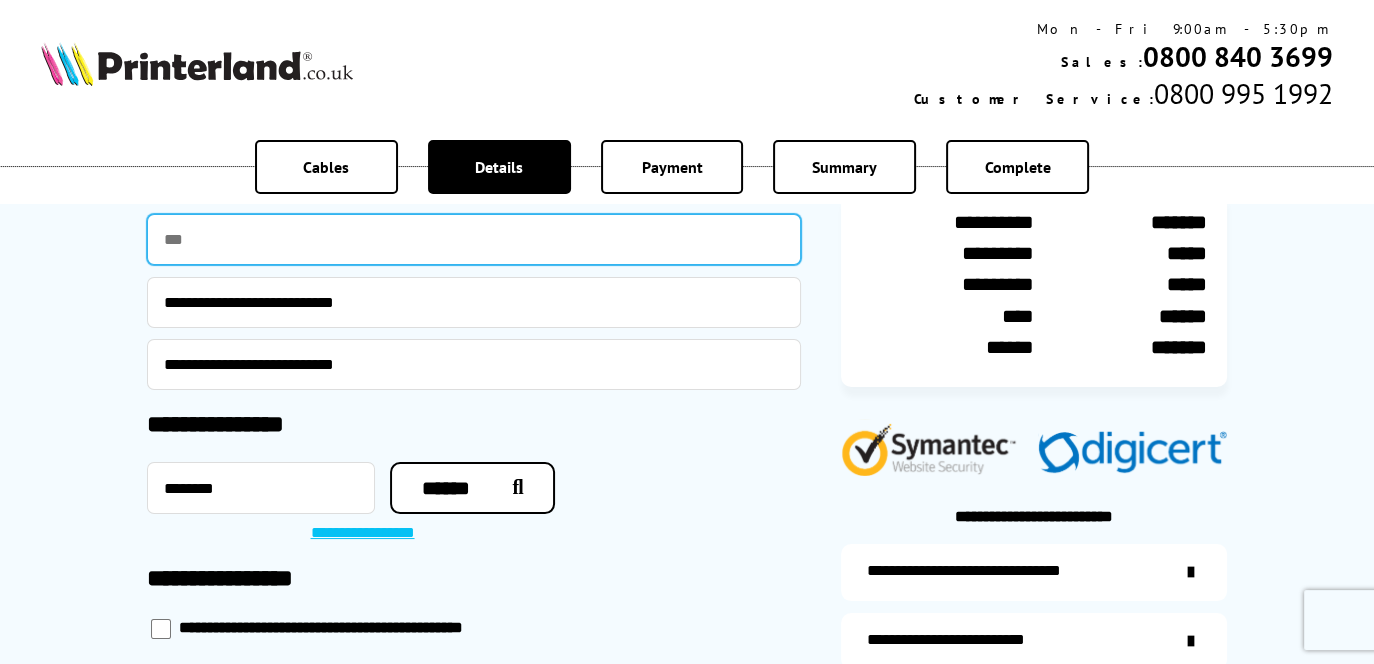 scroll, scrollTop: 400, scrollLeft: 0, axis: vertical 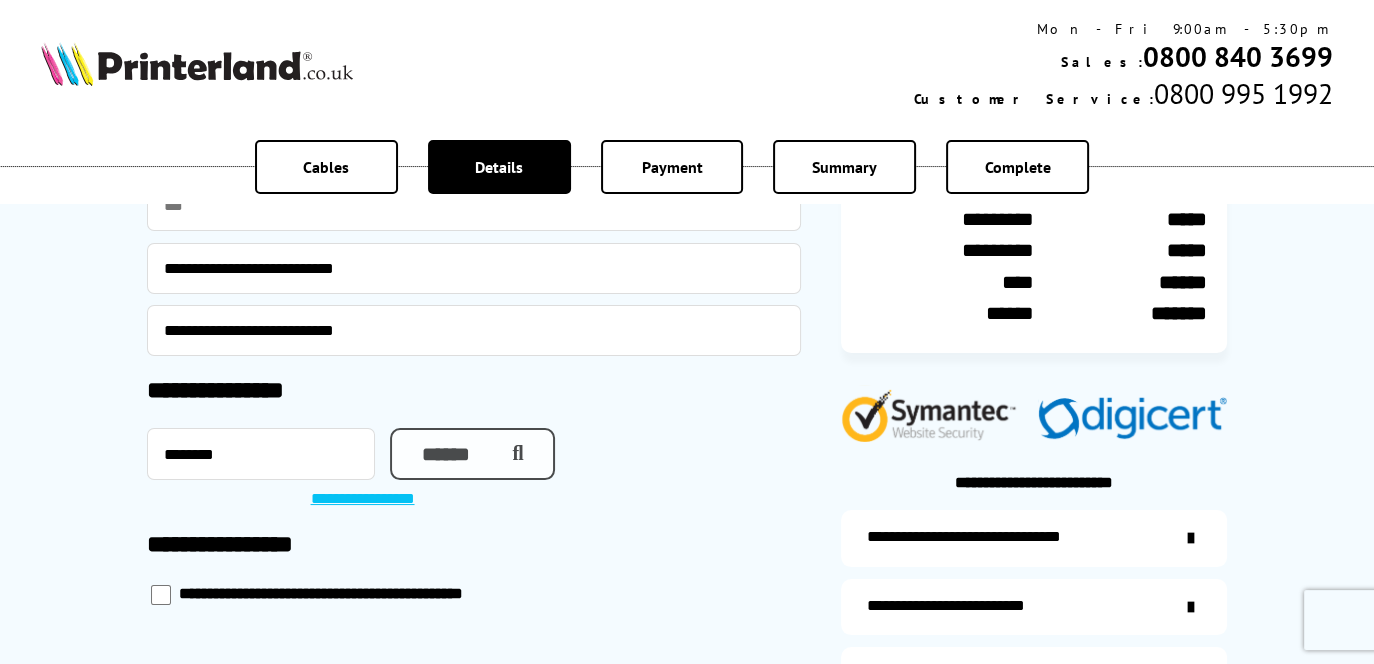click on "******" at bounding box center (472, 454) 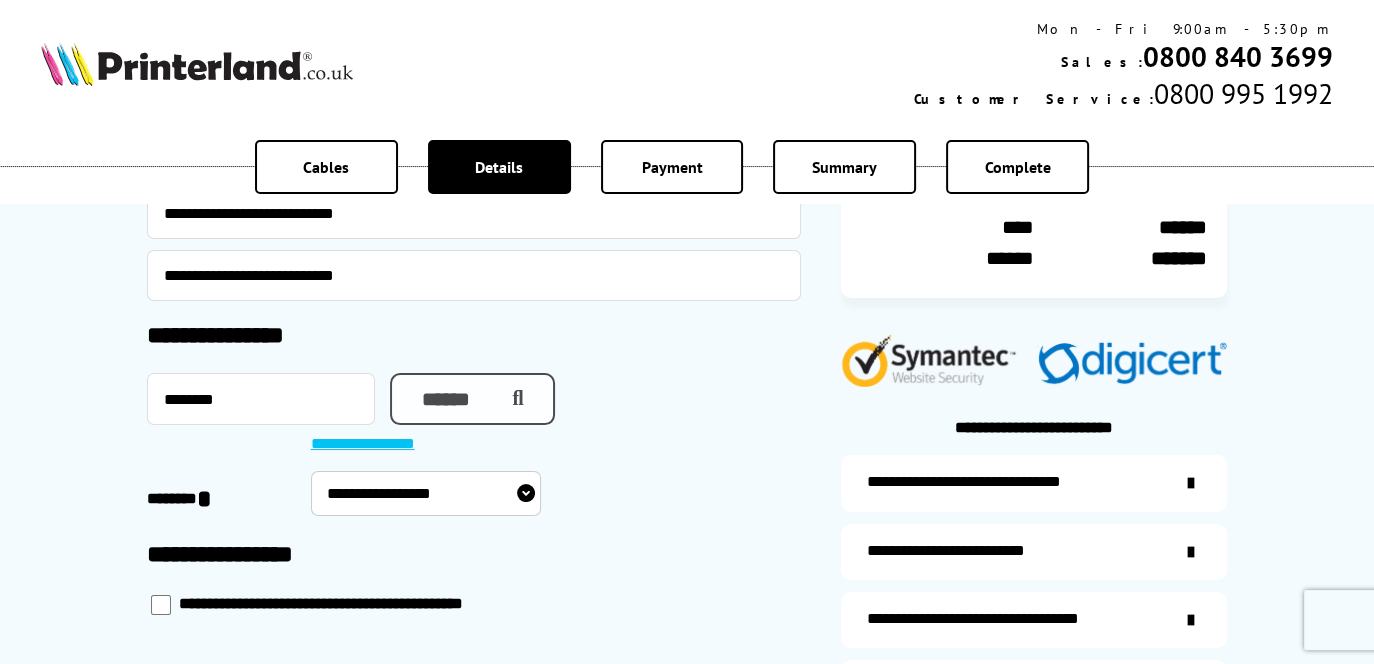 scroll, scrollTop: 500, scrollLeft: 0, axis: vertical 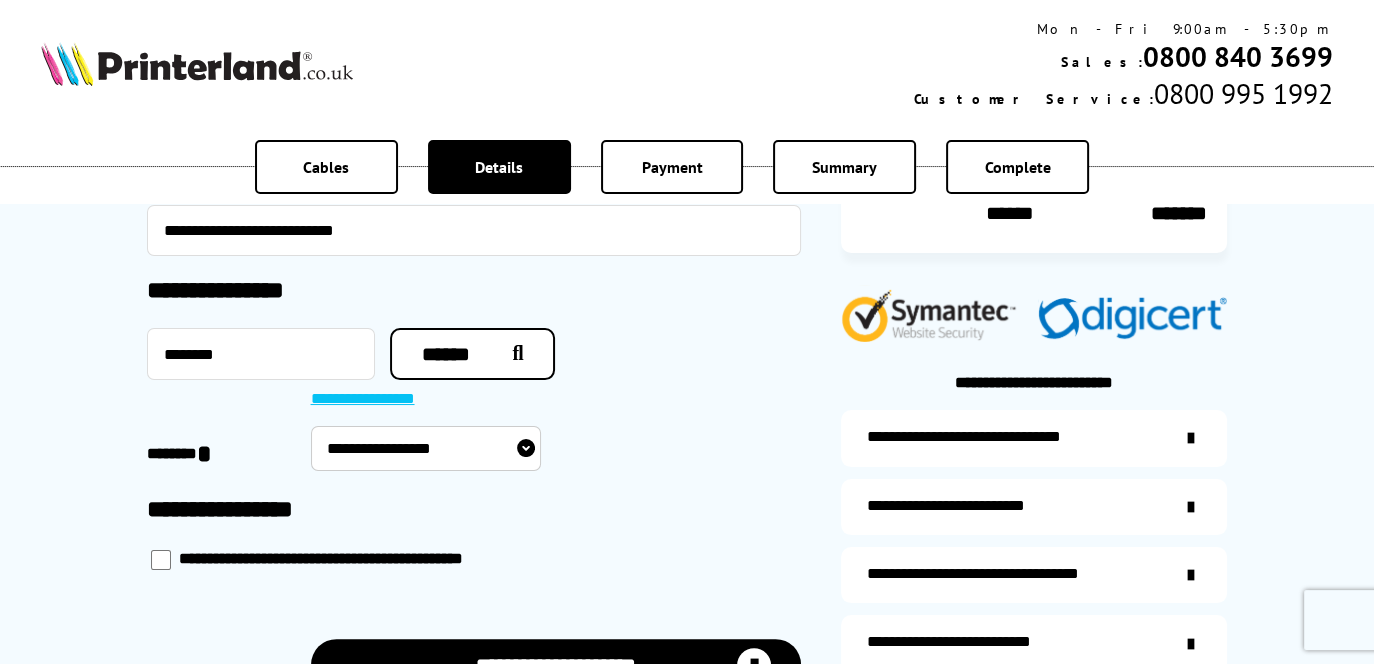 click on "**********" at bounding box center [426, 448] 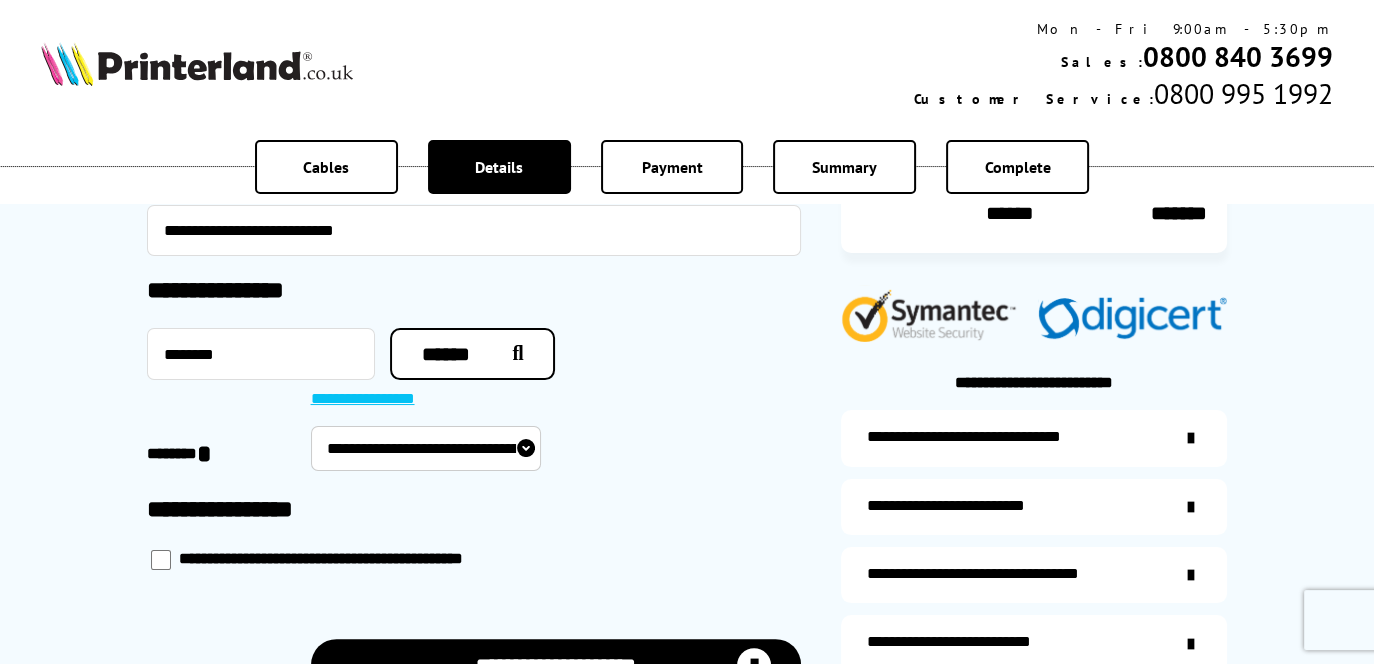 click on "**********" at bounding box center (426, 448) 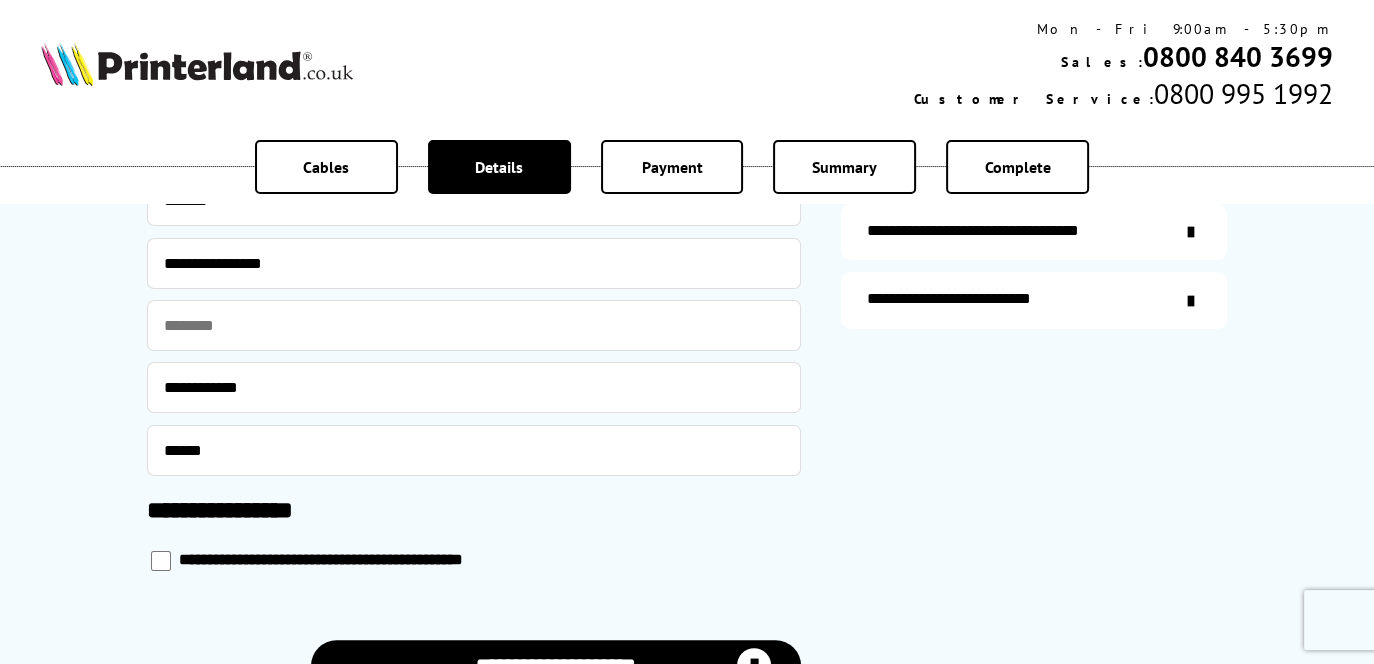 scroll, scrollTop: 1000, scrollLeft: 0, axis: vertical 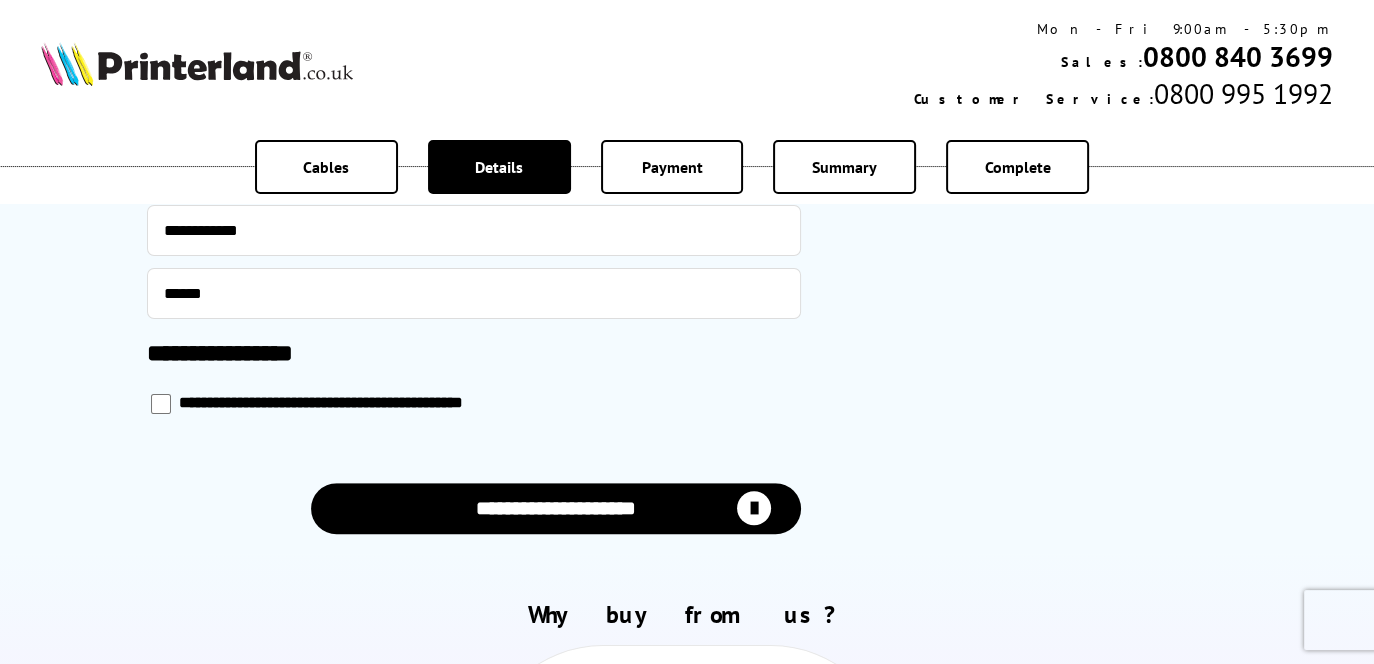 click on "**********" at bounding box center (556, 508) 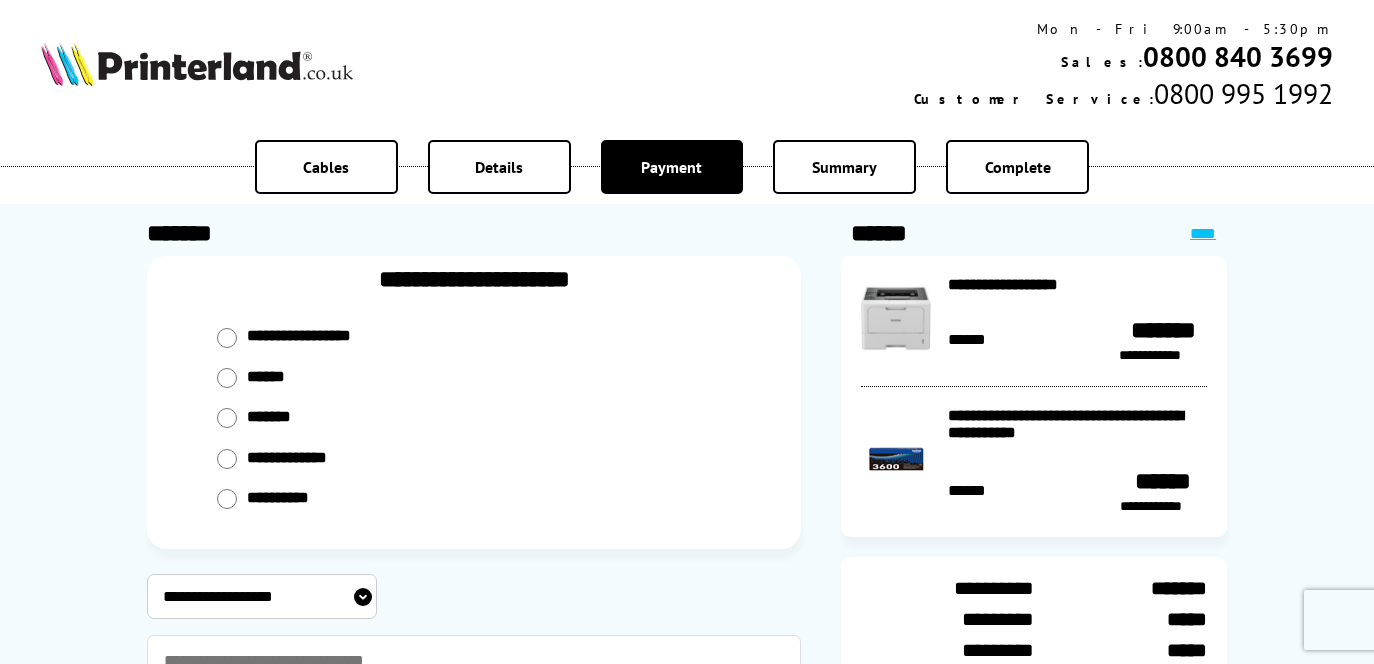 scroll, scrollTop: 0, scrollLeft: 0, axis: both 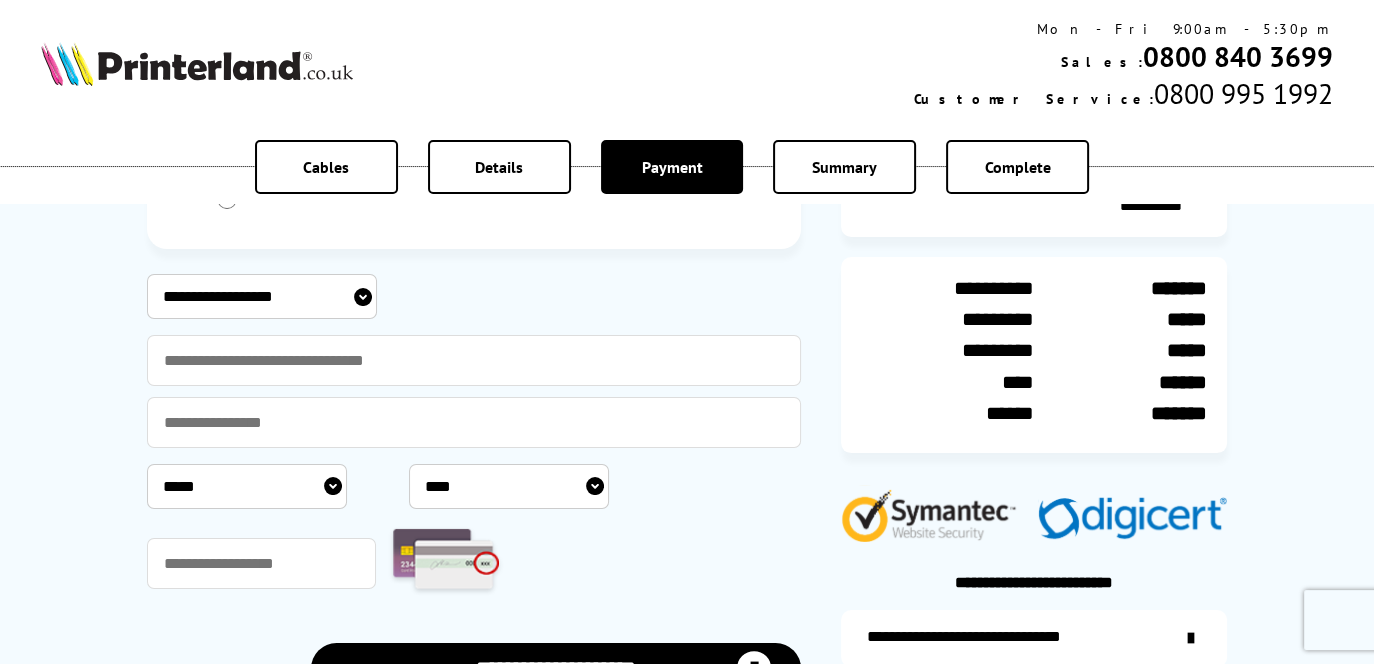 click on "**********" at bounding box center [262, 296] 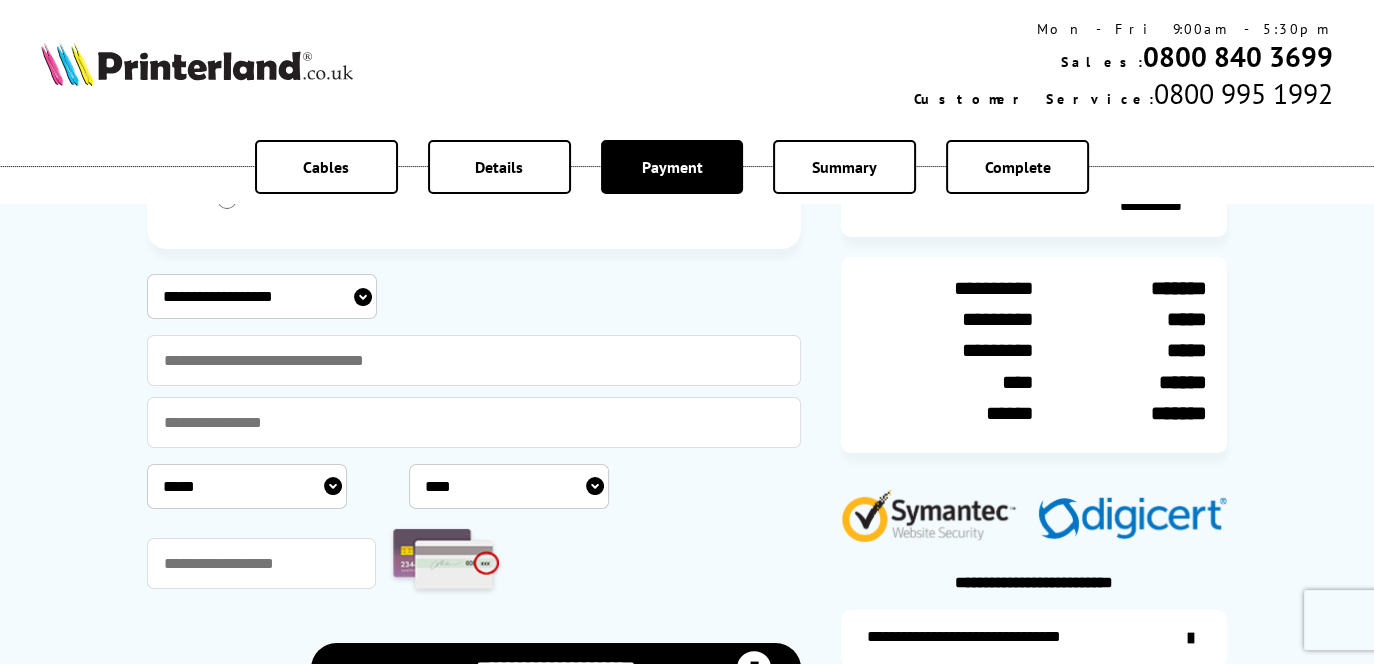 select on "**********" 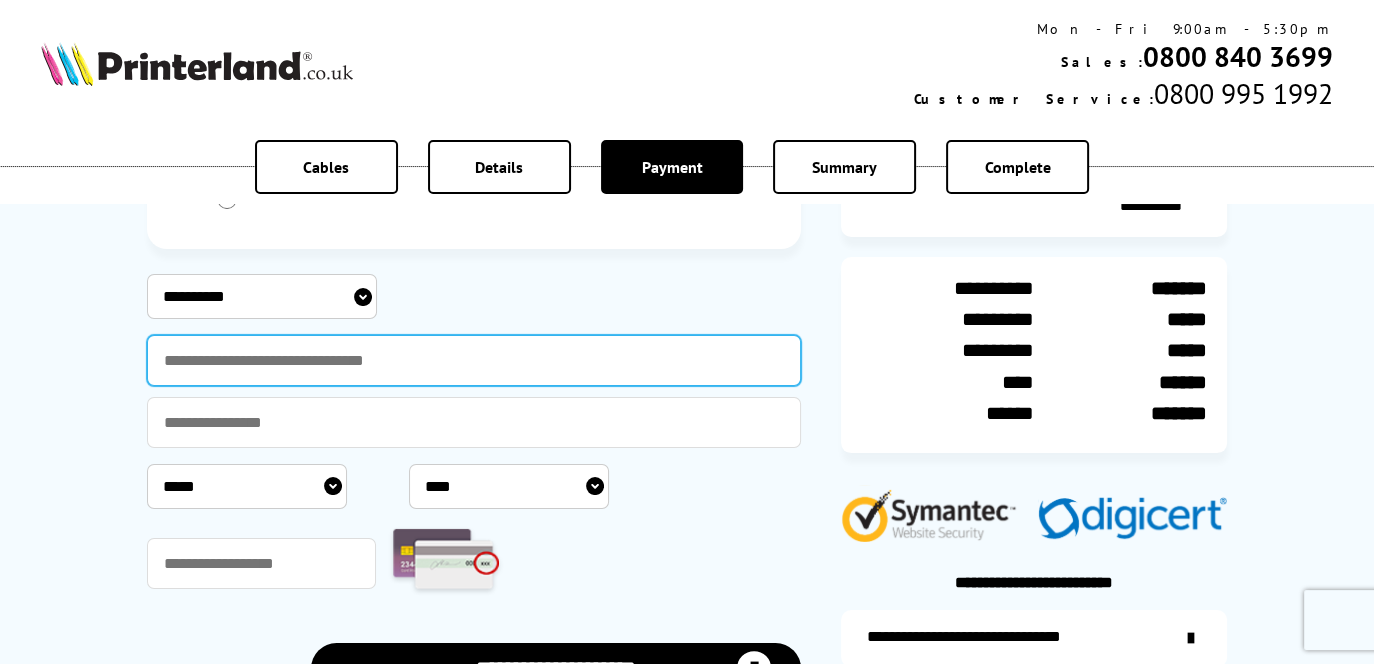 click at bounding box center (474, 360) 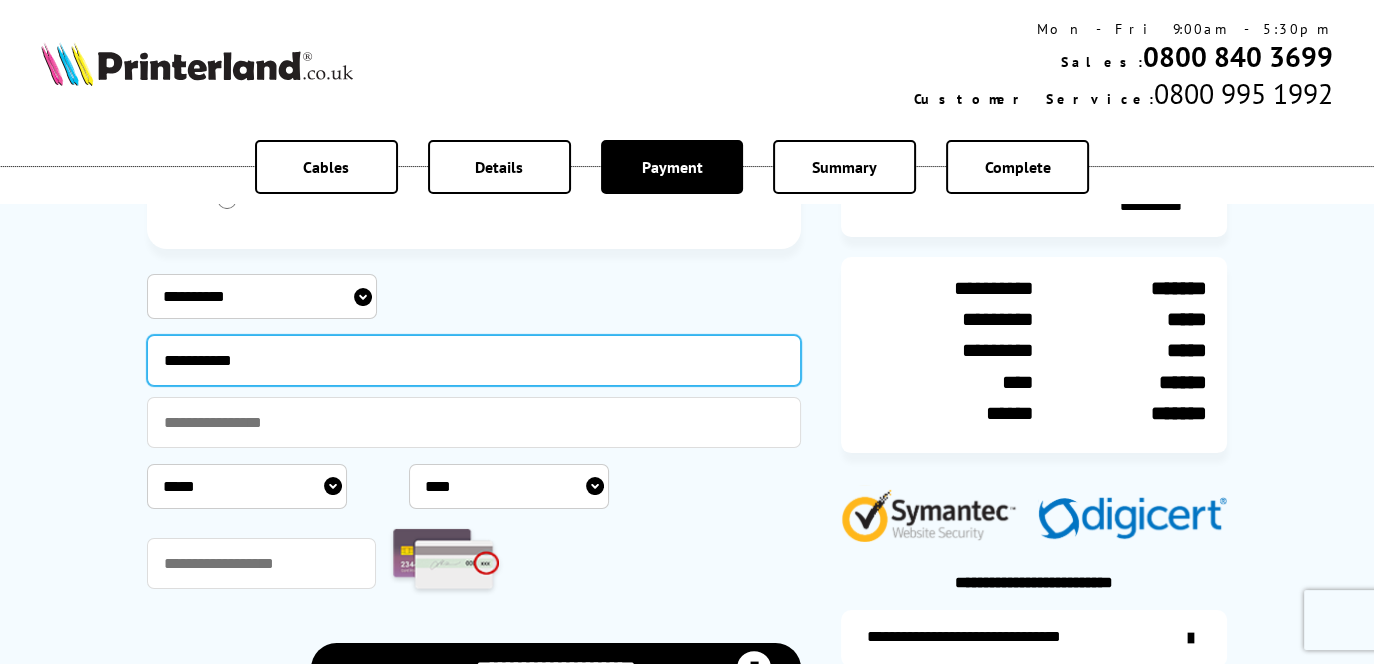 type on "**********" 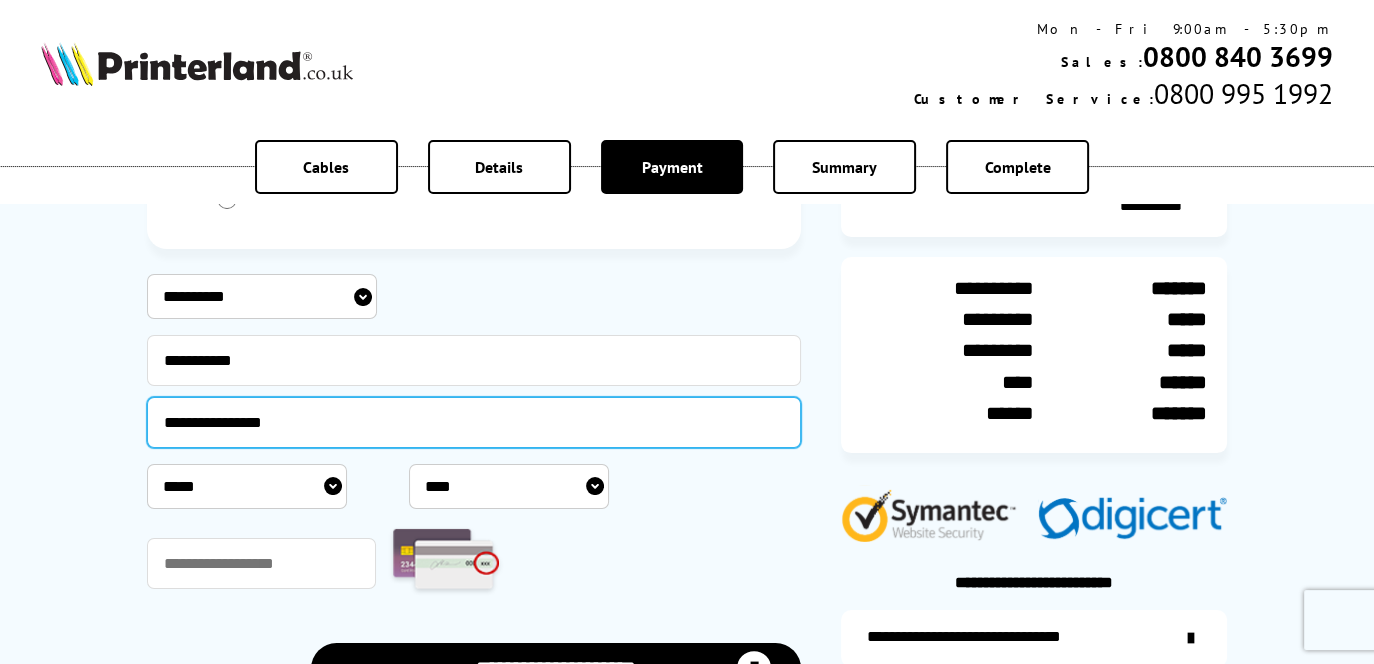 type on "**********" 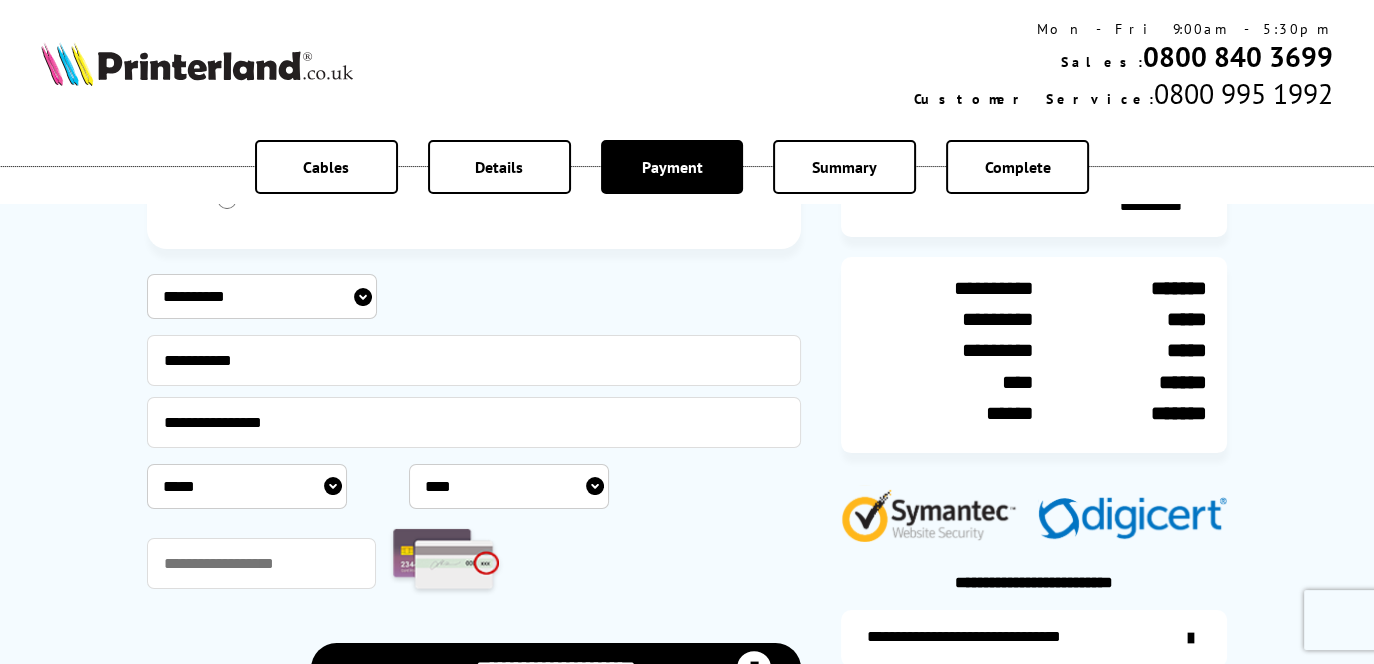 click on "*****
*
*
*
*
*
*
*
*
*
**
**
**" at bounding box center (247, 486) 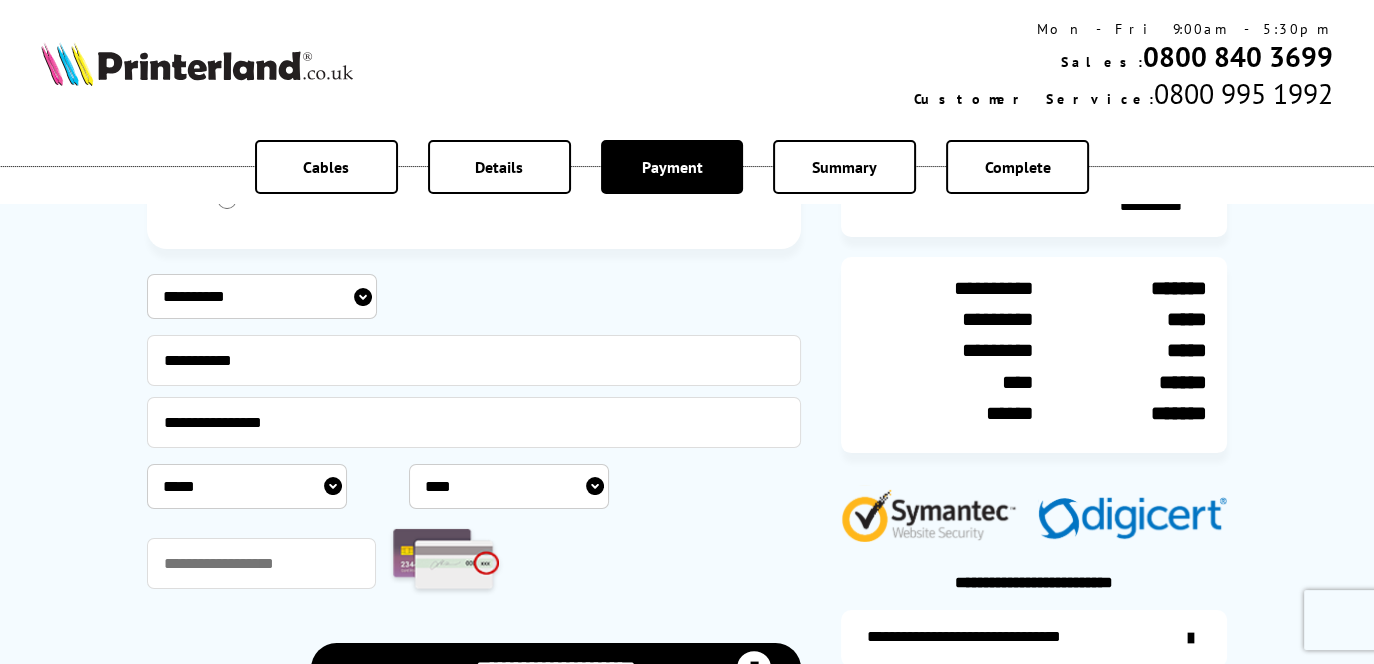 select on "**" 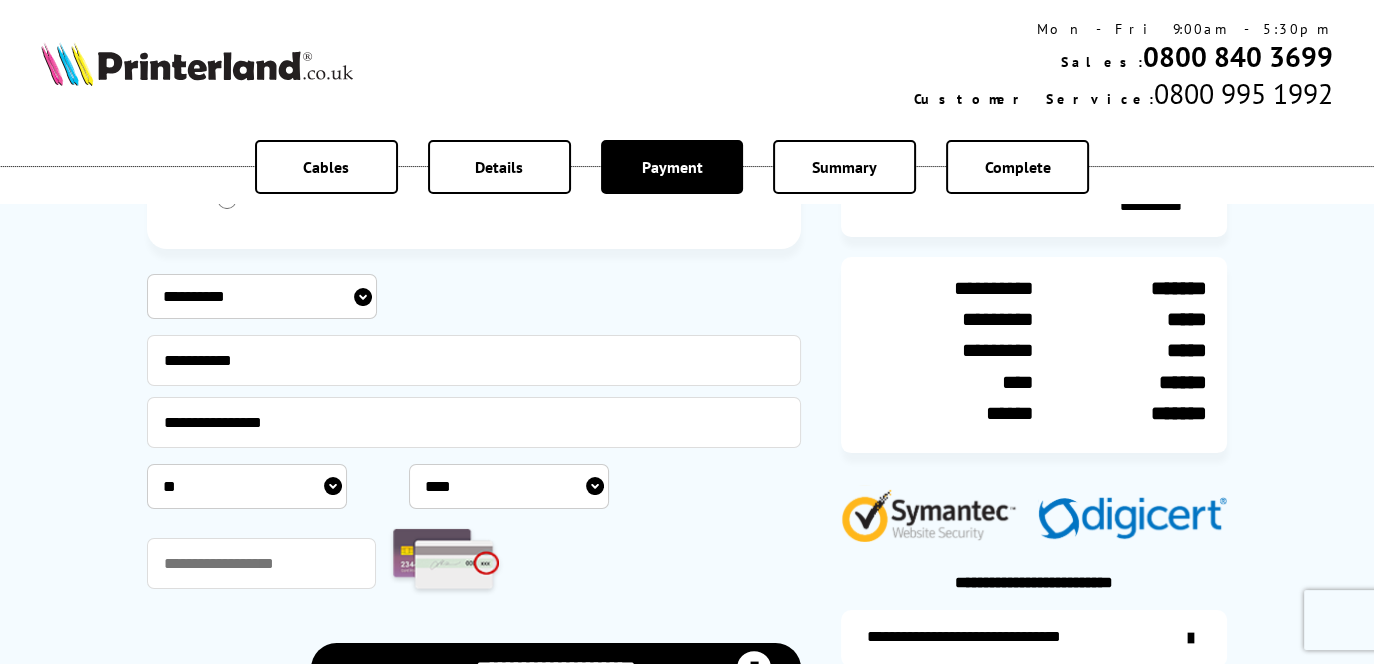 click on "*****
*
*
*
*
*
*
*
*
*
**
**
**" at bounding box center (247, 486) 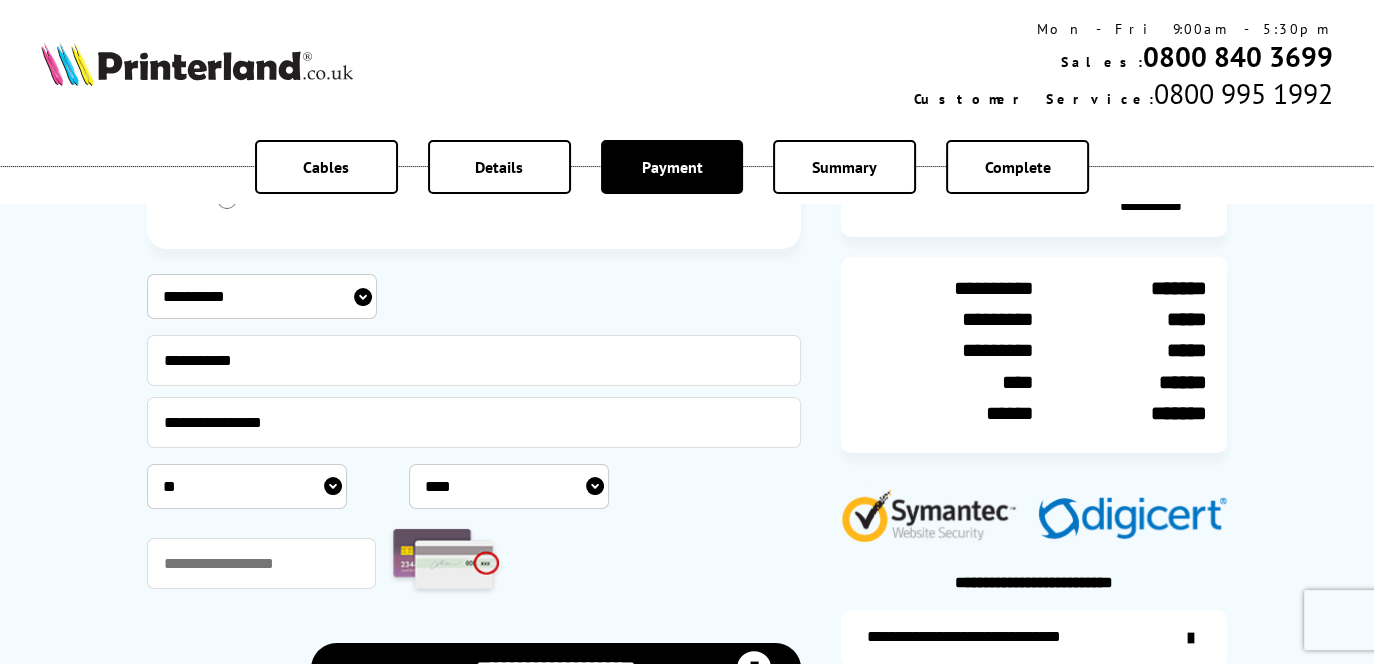 click on "****
****
****
****
****
****
****
****
****
****
****
****
****
****
****
****
****
****
****
****
****
****" at bounding box center [509, 486] 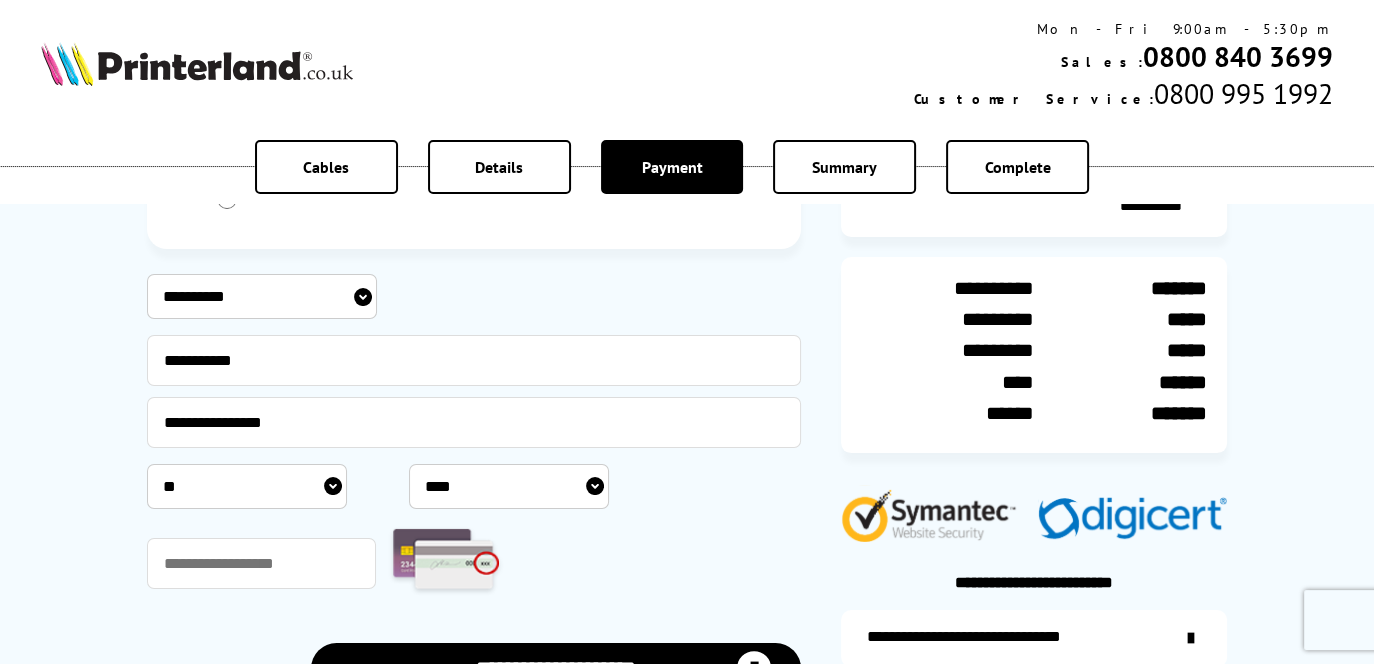 select on "****" 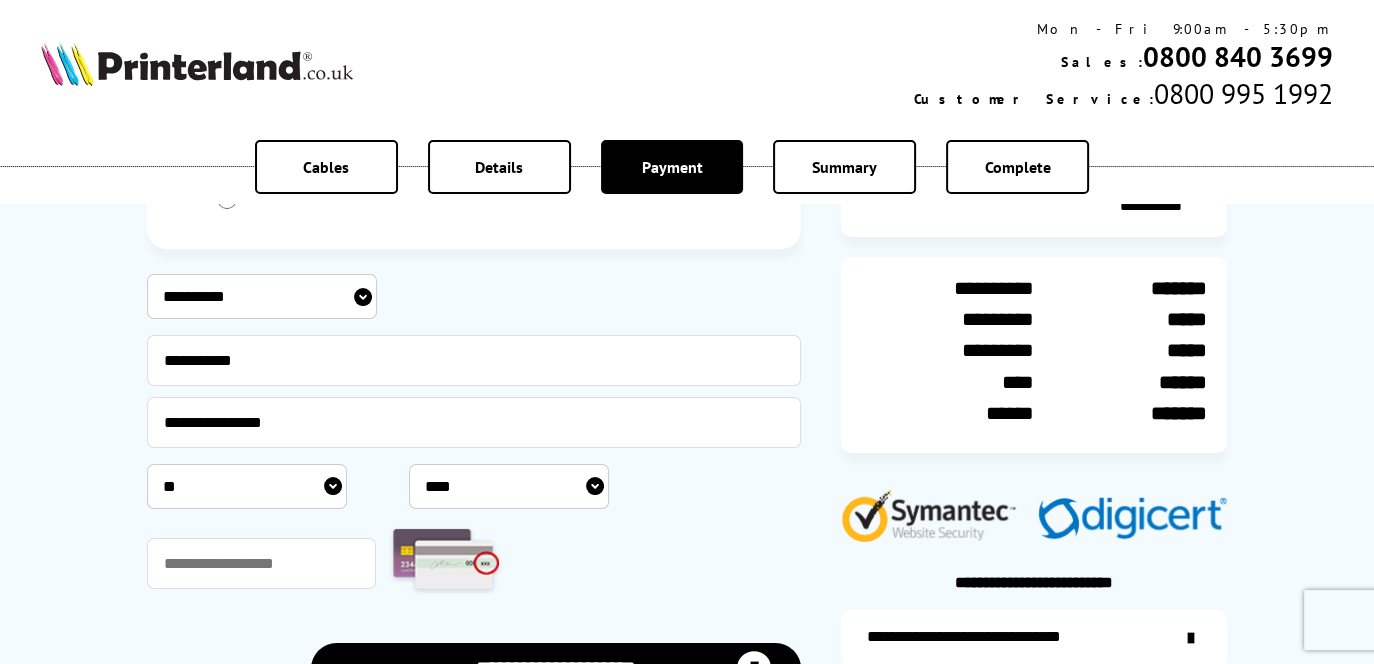 click on "****
****
****
****
****
****
****
****
****
****
****
****
****
****
****
****
****
****
****
****
****
****" at bounding box center [509, 486] 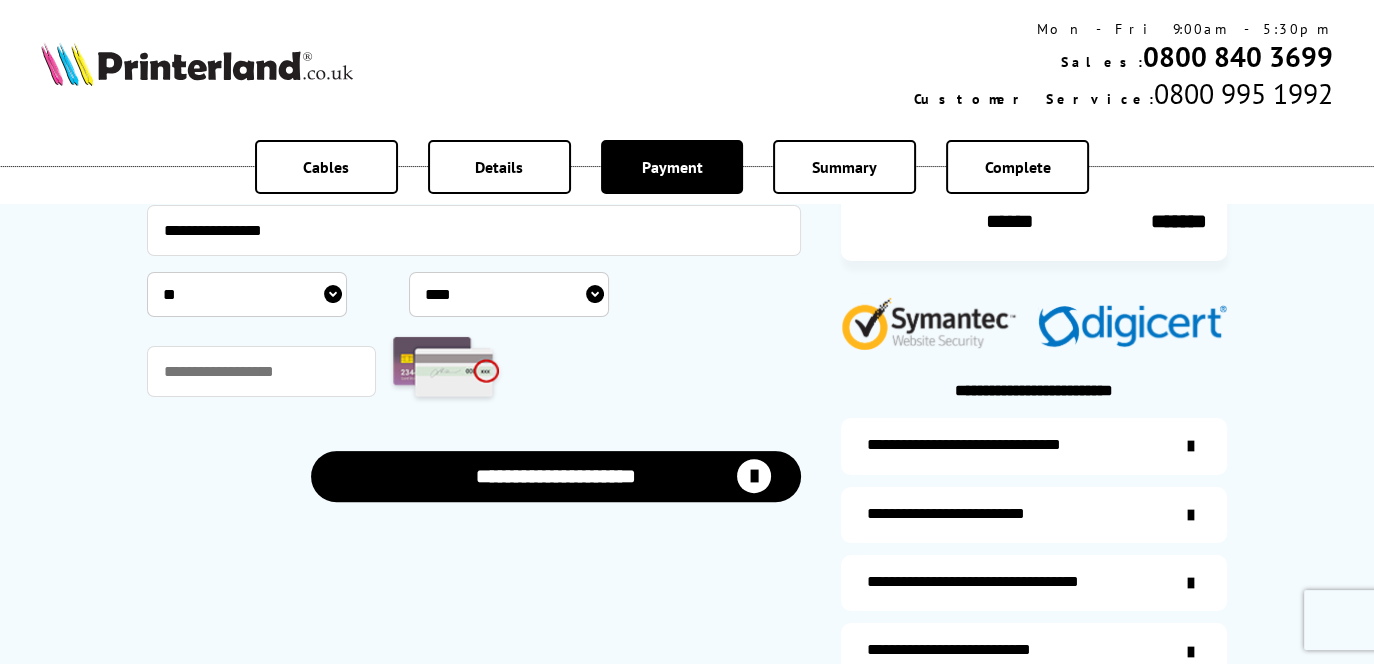 scroll, scrollTop: 500, scrollLeft: 0, axis: vertical 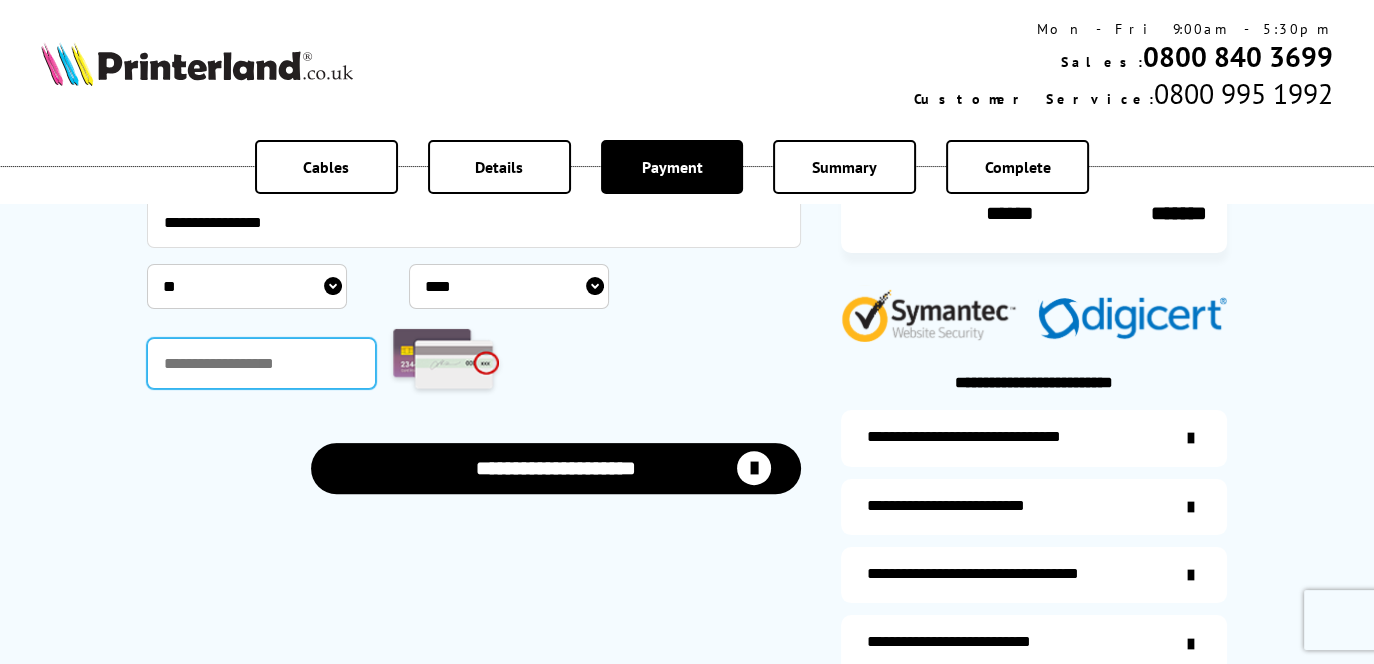 click at bounding box center (261, 363) 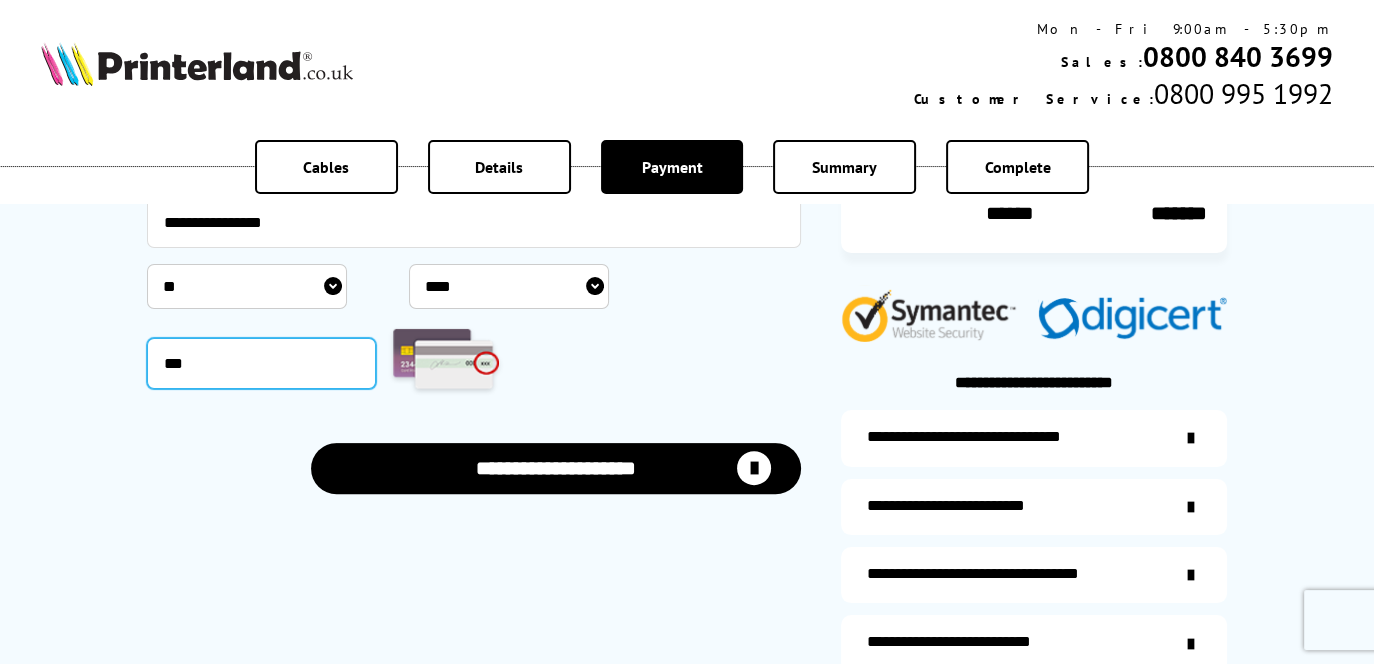 type on "***" 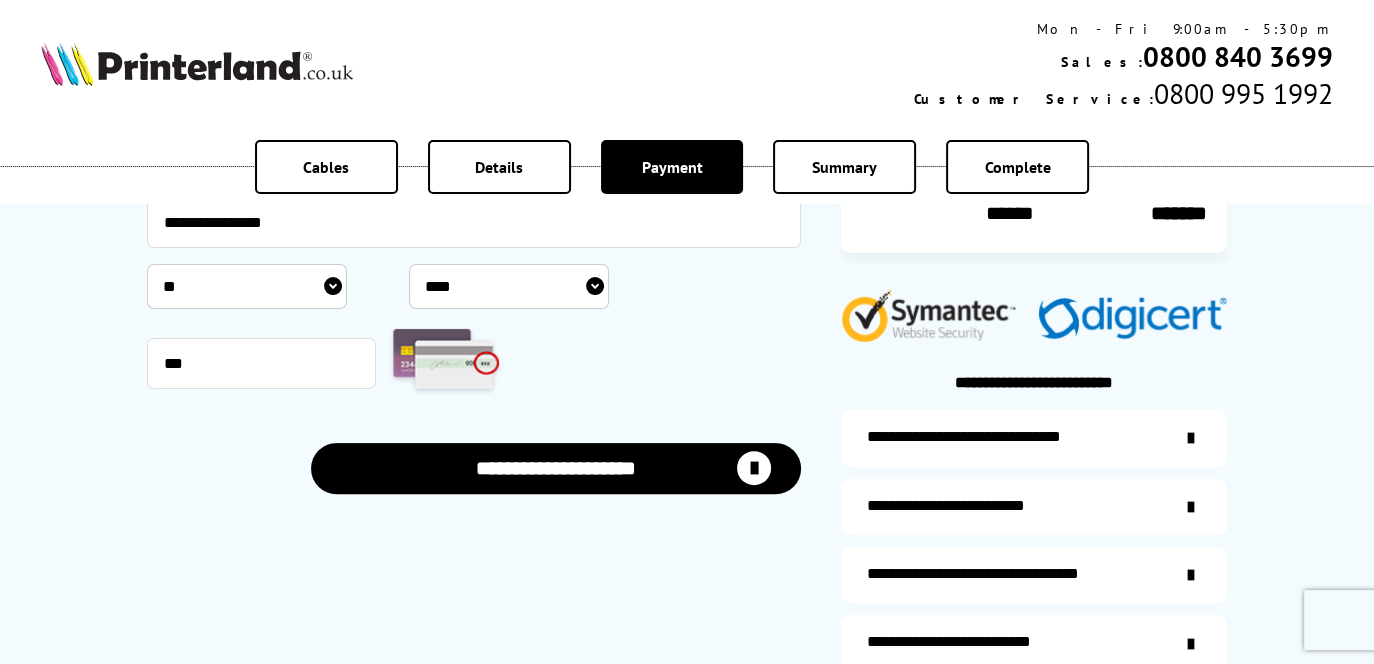 click on "**********" at bounding box center (474, 192) 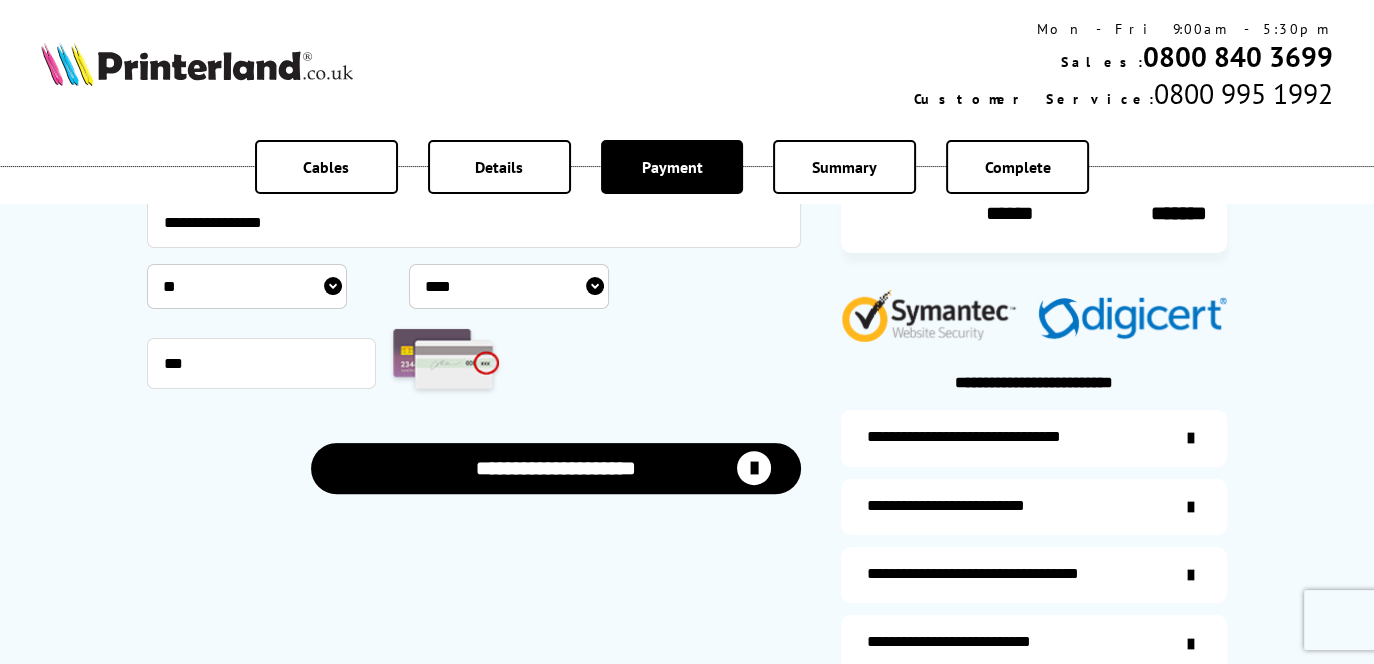 click on "**********" at bounding box center (556, 468) 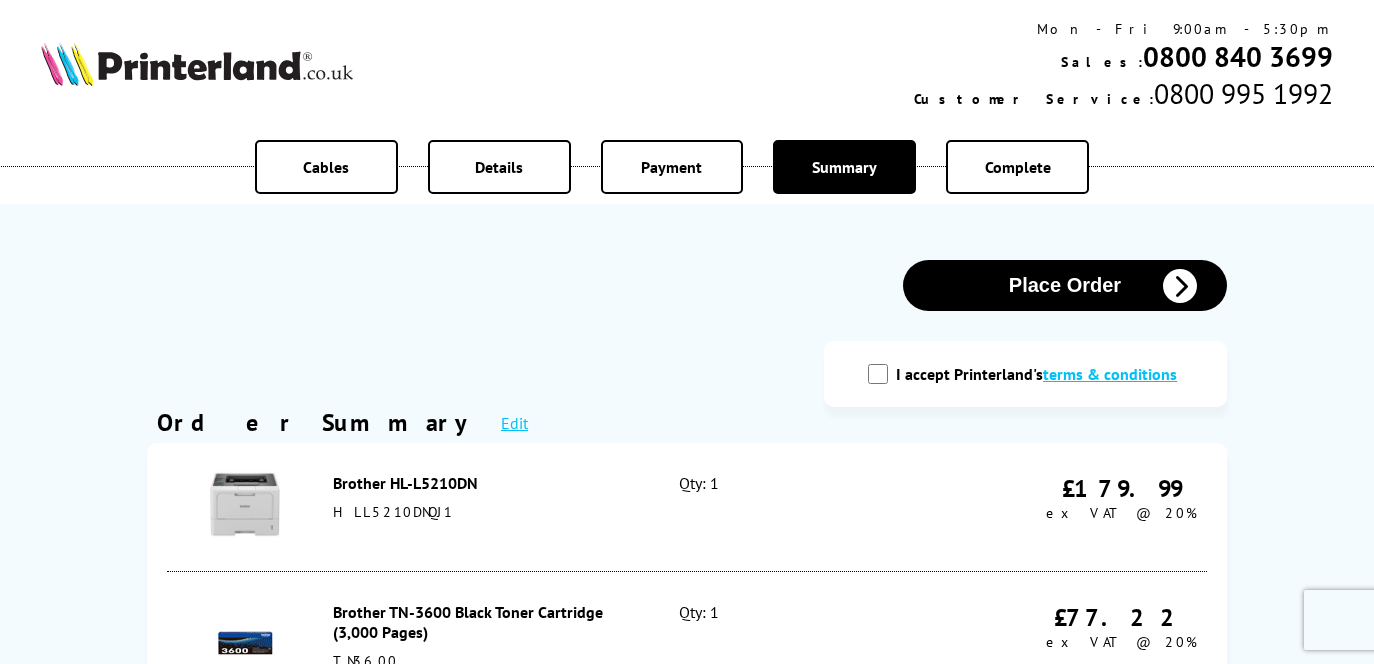 scroll, scrollTop: 0, scrollLeft: 0, axis: both 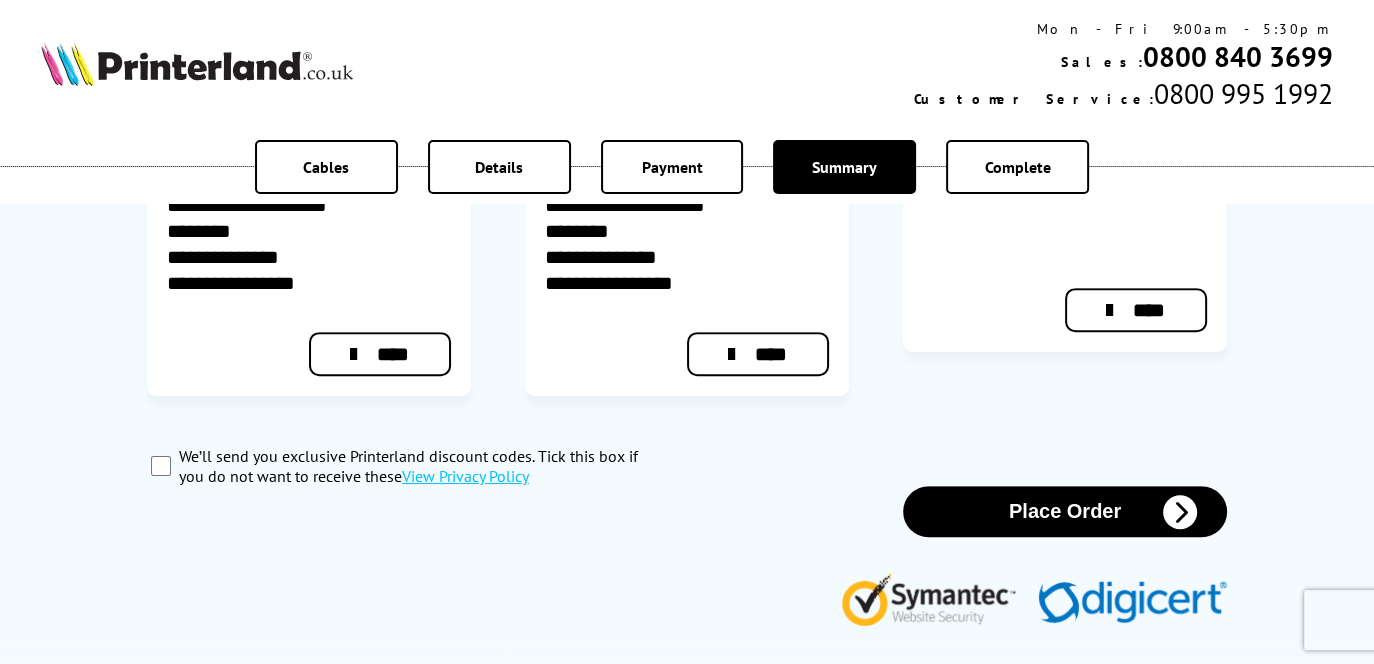 click on "We’ll send you exclusive Printerland discount codes. Tick this box if you do not want to receive these
View Privacy Policy" at bounding box center [161, 466] 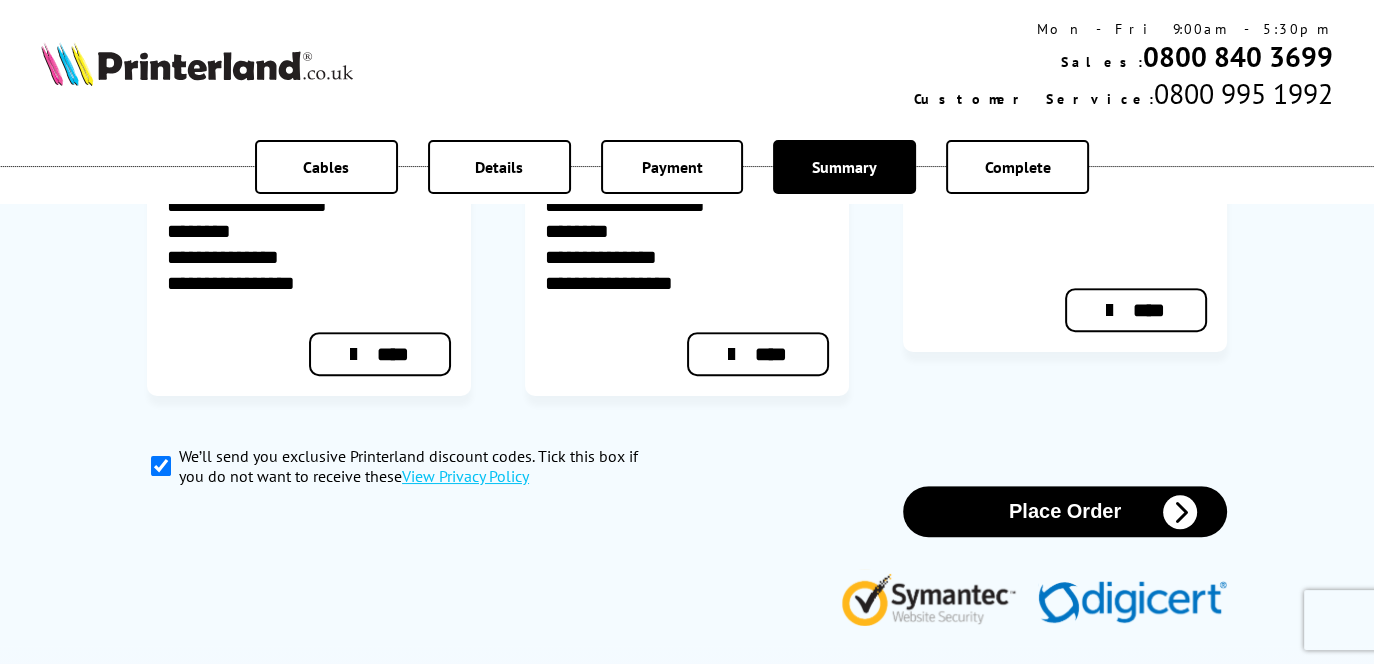 click on "Place Order" at bounding box center [1065, 511] 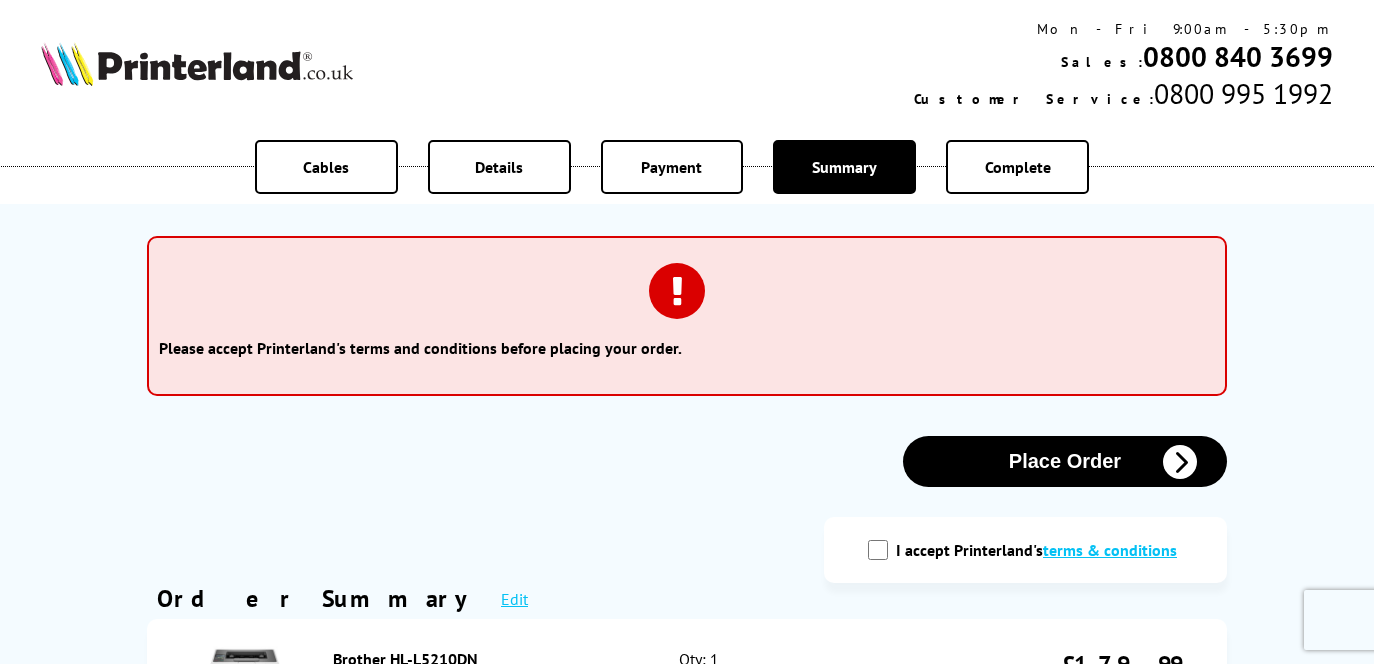 scroll, scrollTop: 0, scrollLeft: 0, axis: both 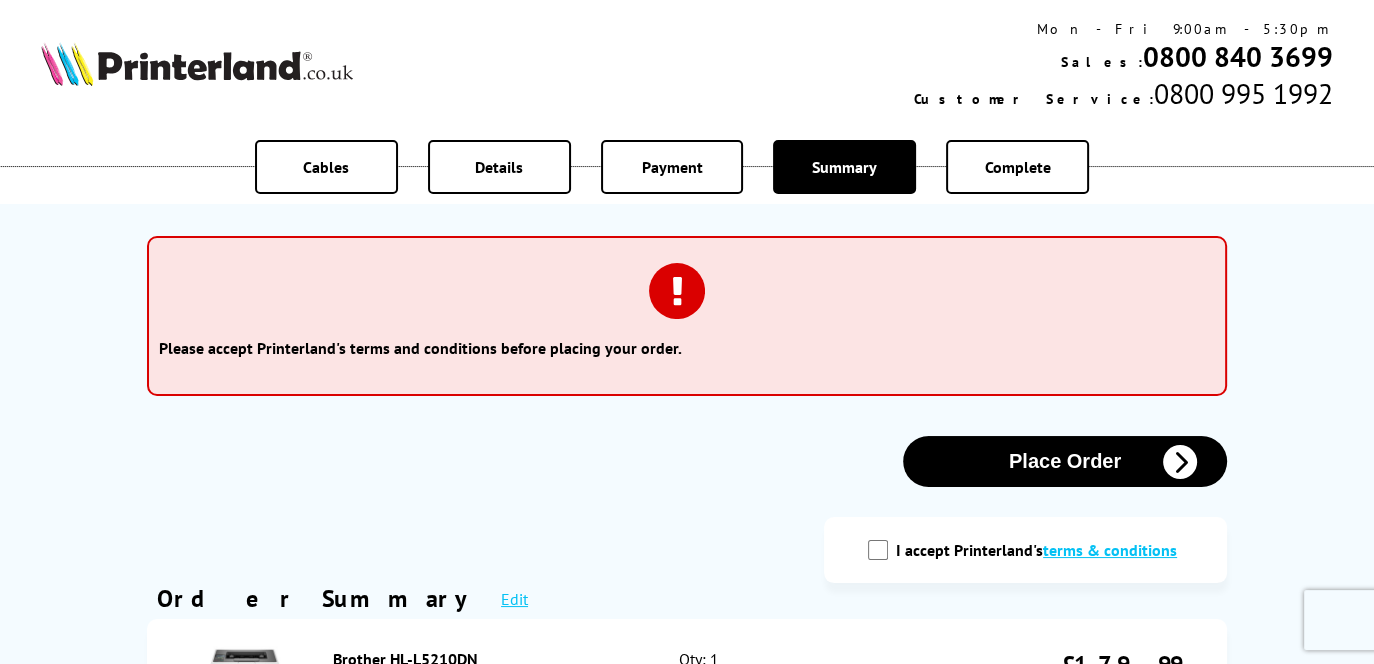 click on "I accept Printerland's  terms & conditions" at bounding box center (878, 550) 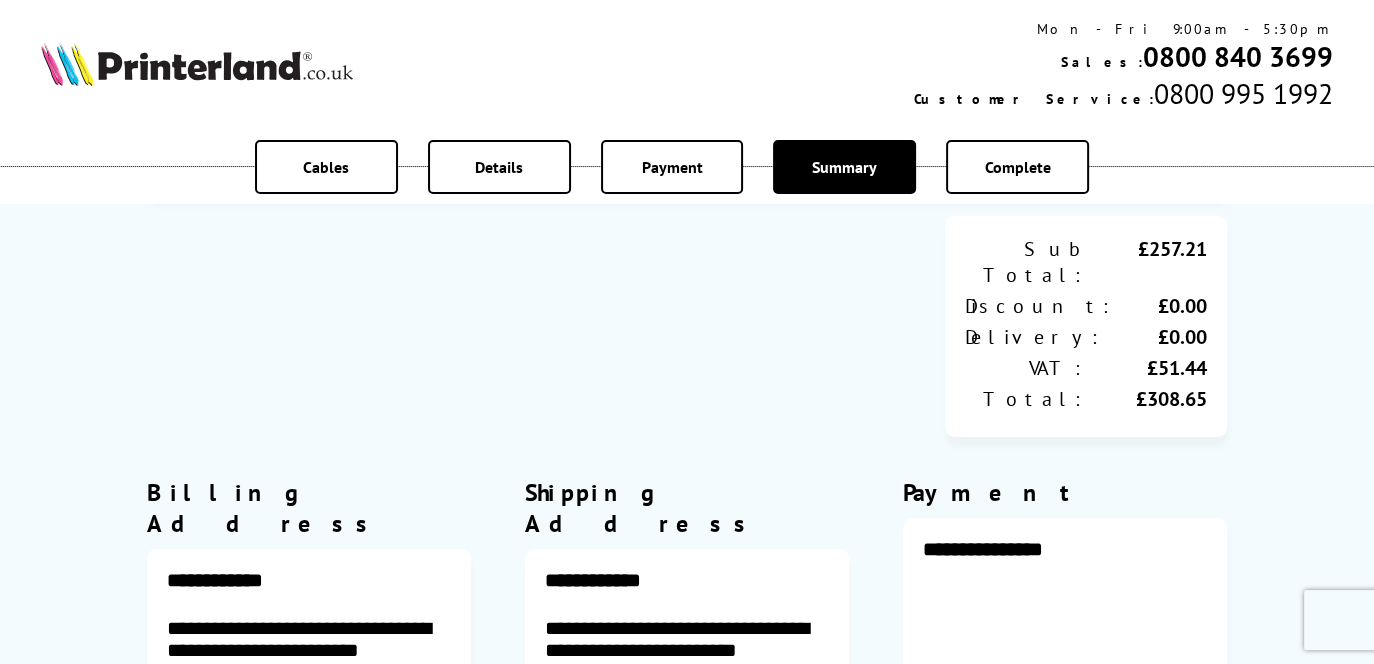 scroll, scrollTop: 1200, scrollLeft: 0, axis: vertical 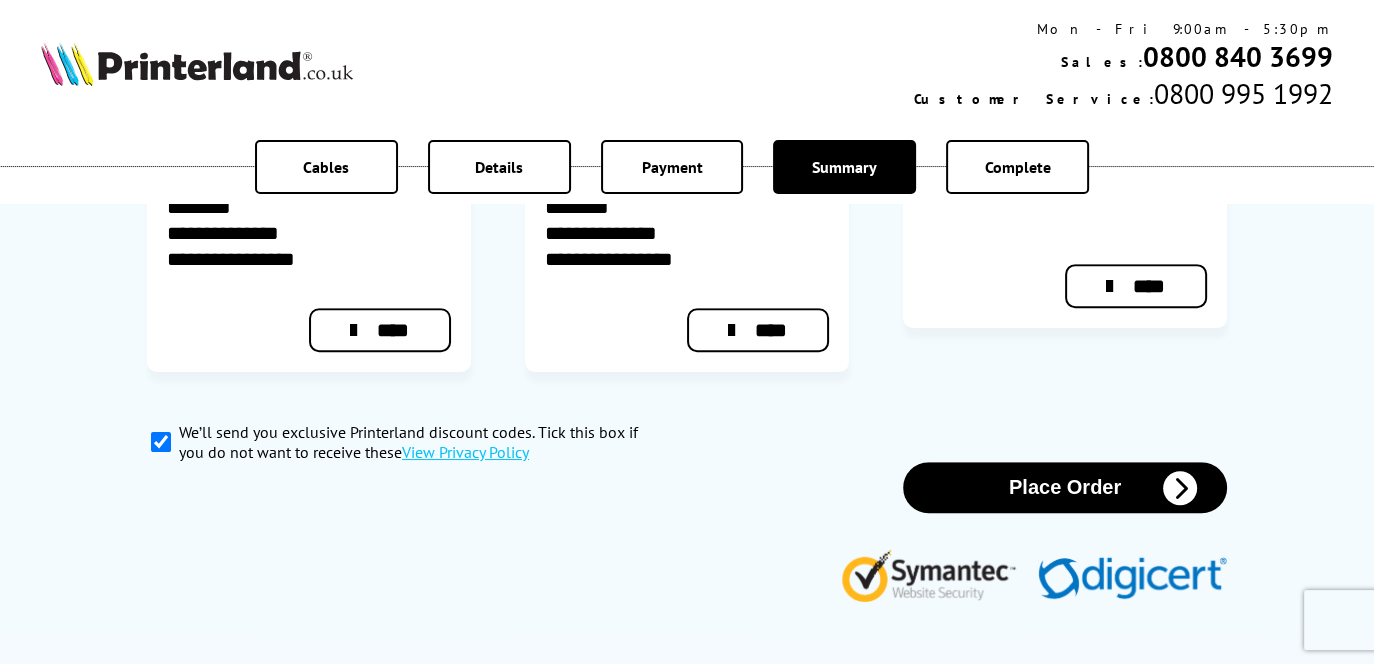 click on "Place Order" at bounding box center (1065, 487) 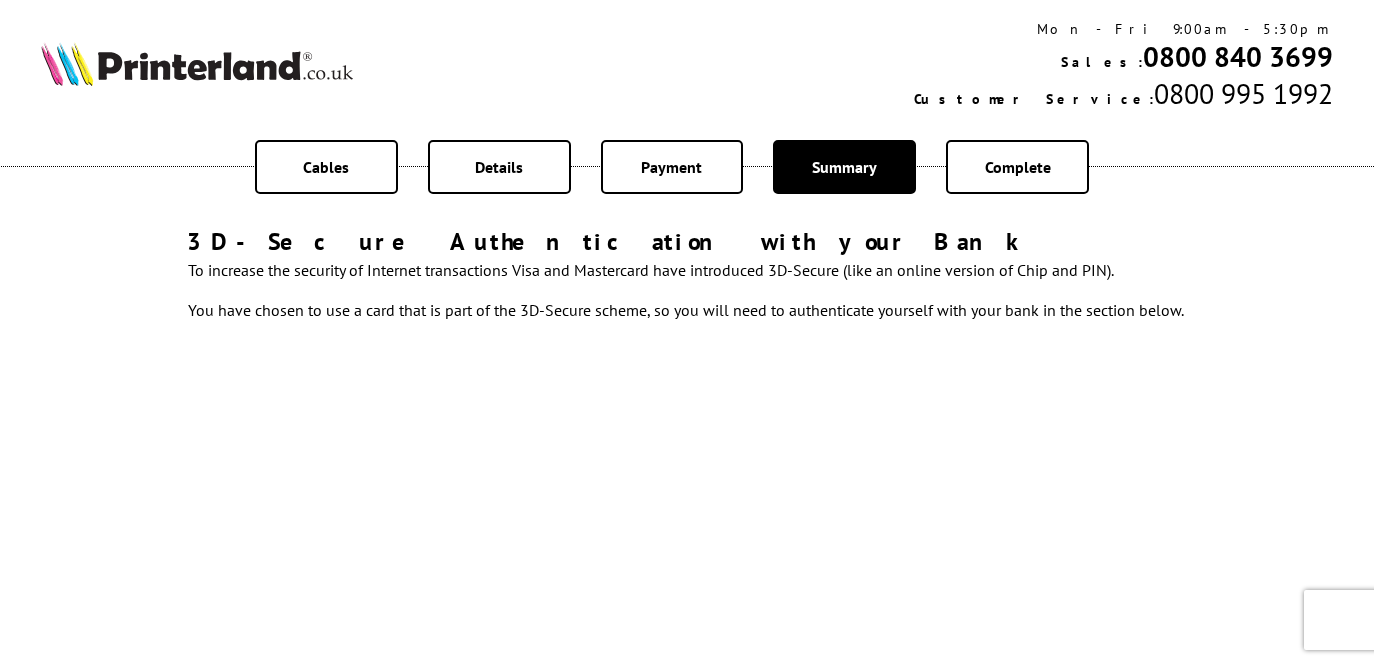 scroll, scrollTop: 100, scrollLeft: 0, axis: vertical 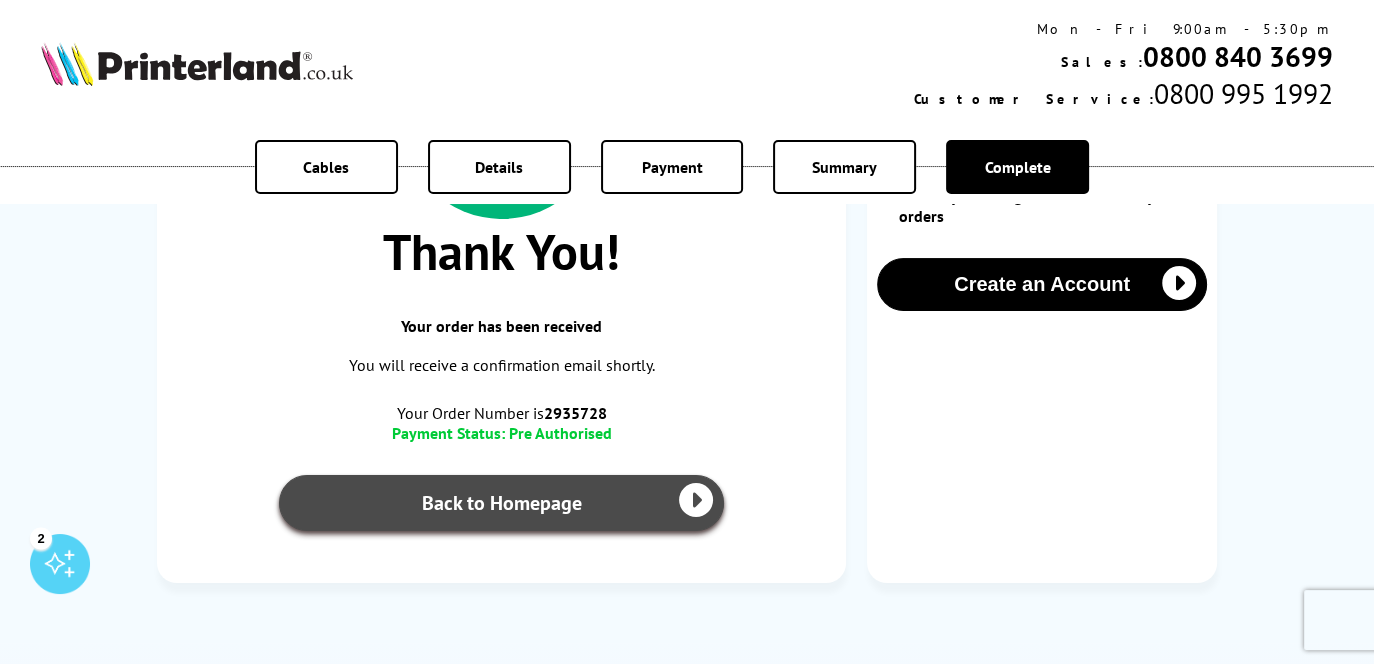 click on "Back to Homepage" at bounding box center (501, 503) 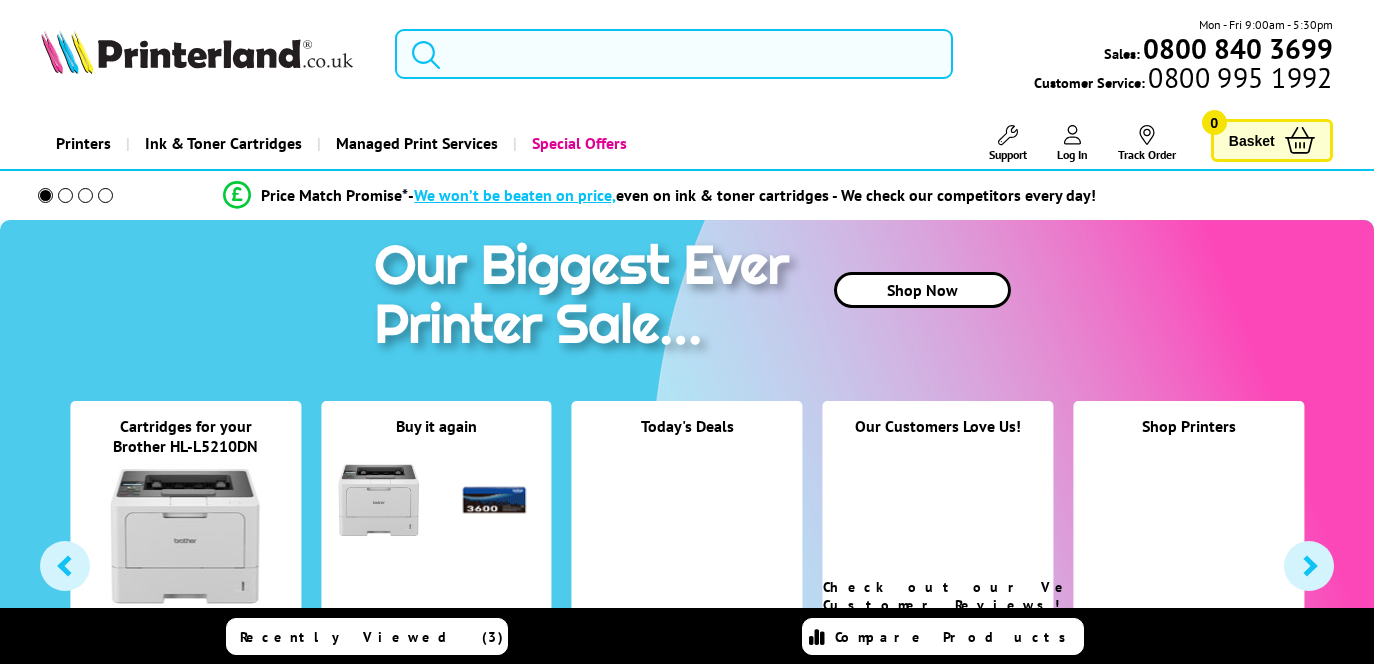 scroll, scrollTop: 0, scrollLeft: 0, axis: both 